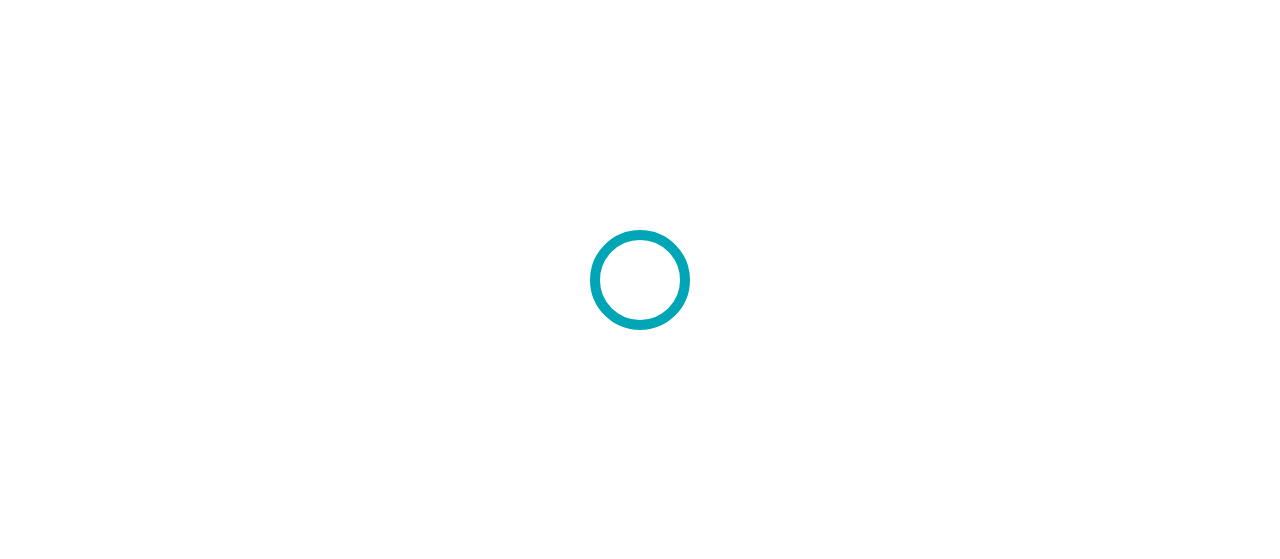 scroll, scrollTop: 0, scrollLeft: 0, axis: both 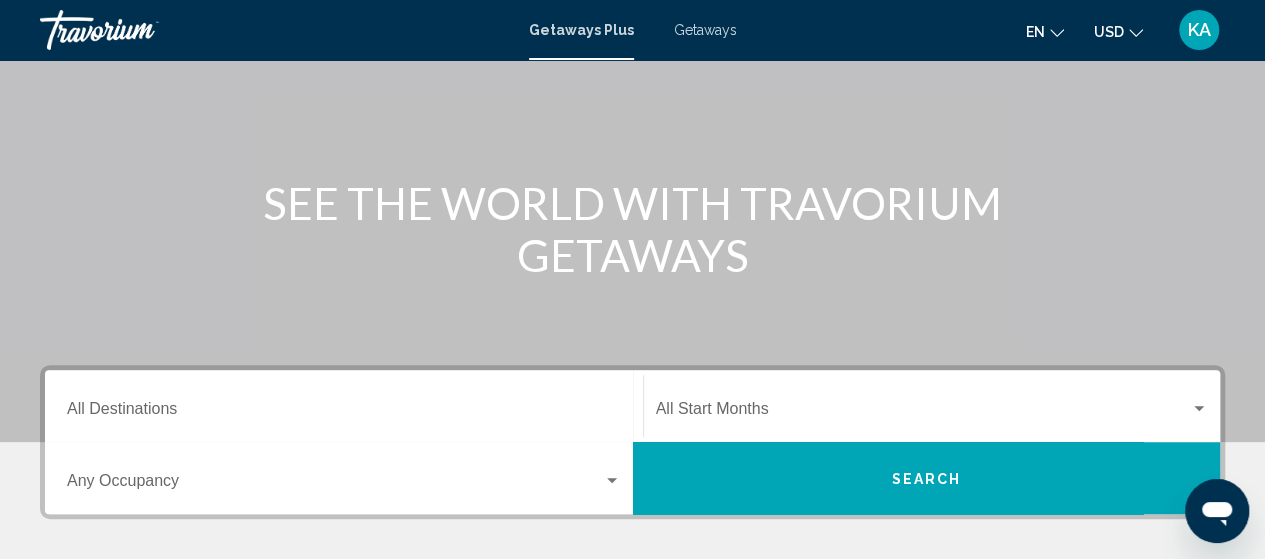 click at bounding box center (335, 485) 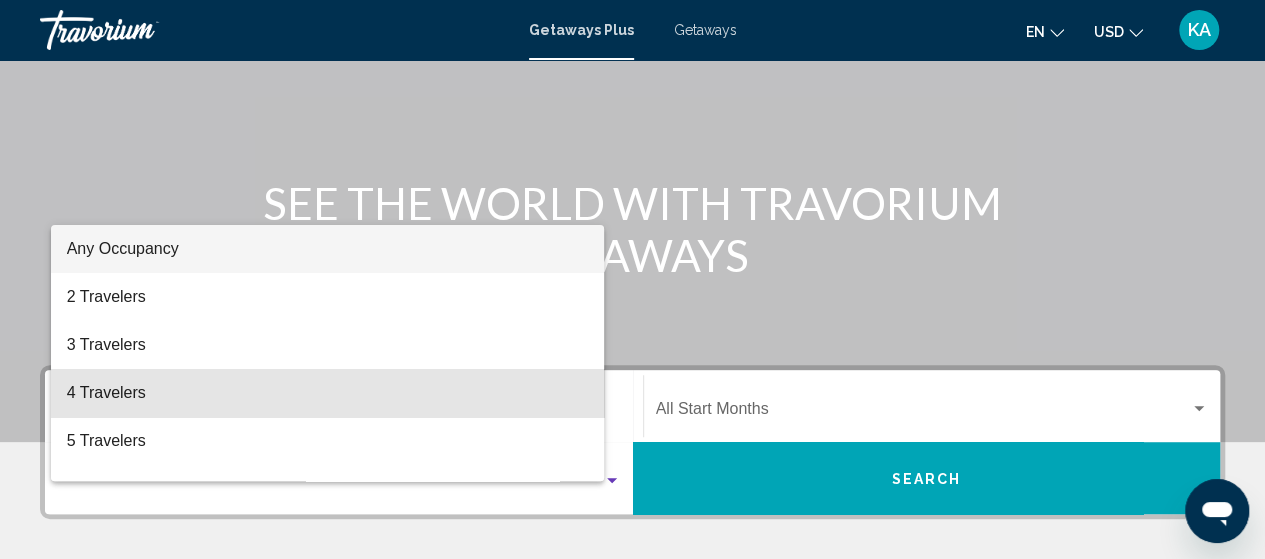 scroll, scrollTop: 458, scrollLeft: 0, axis: vertical 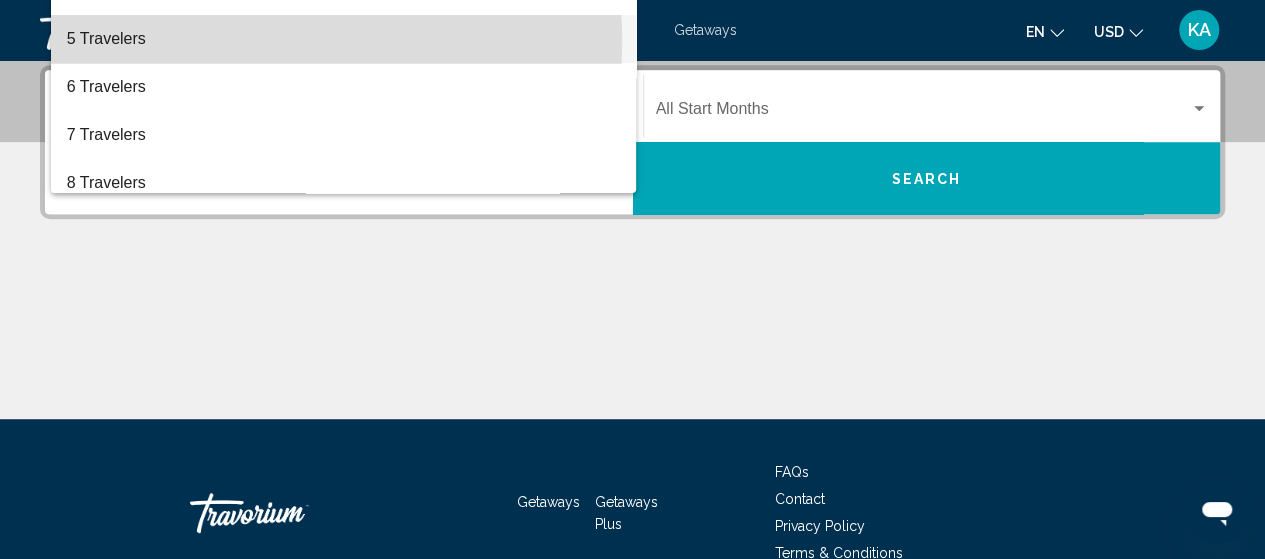 click on "5 Travelers" at bounding box center (344, 39) 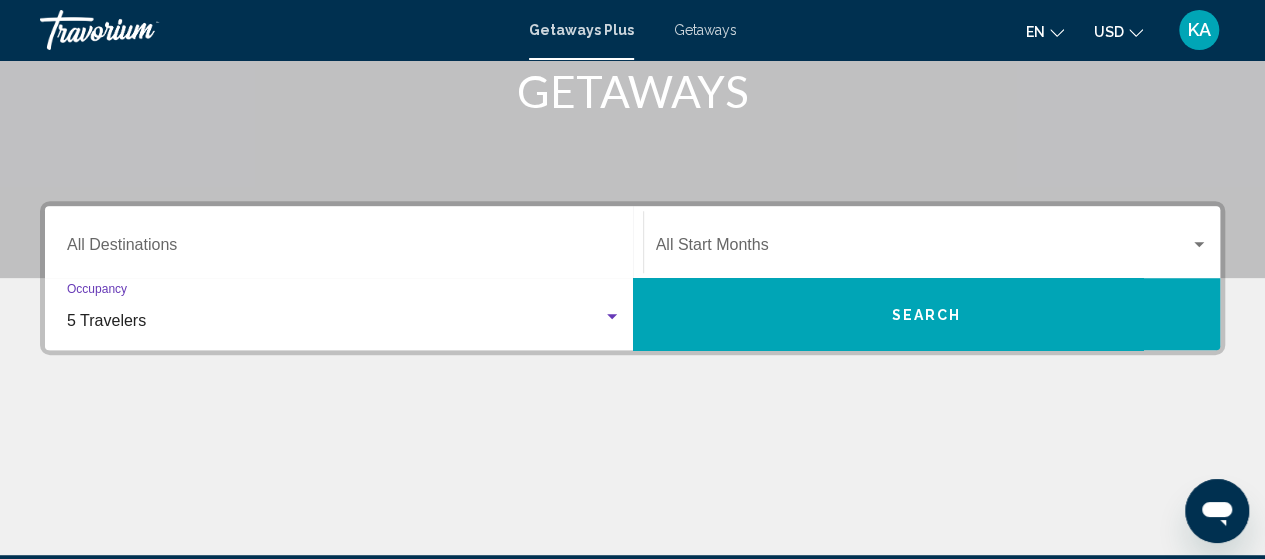 scroll, scrollTop: 316, scrollLeft: 0, axis: vertical 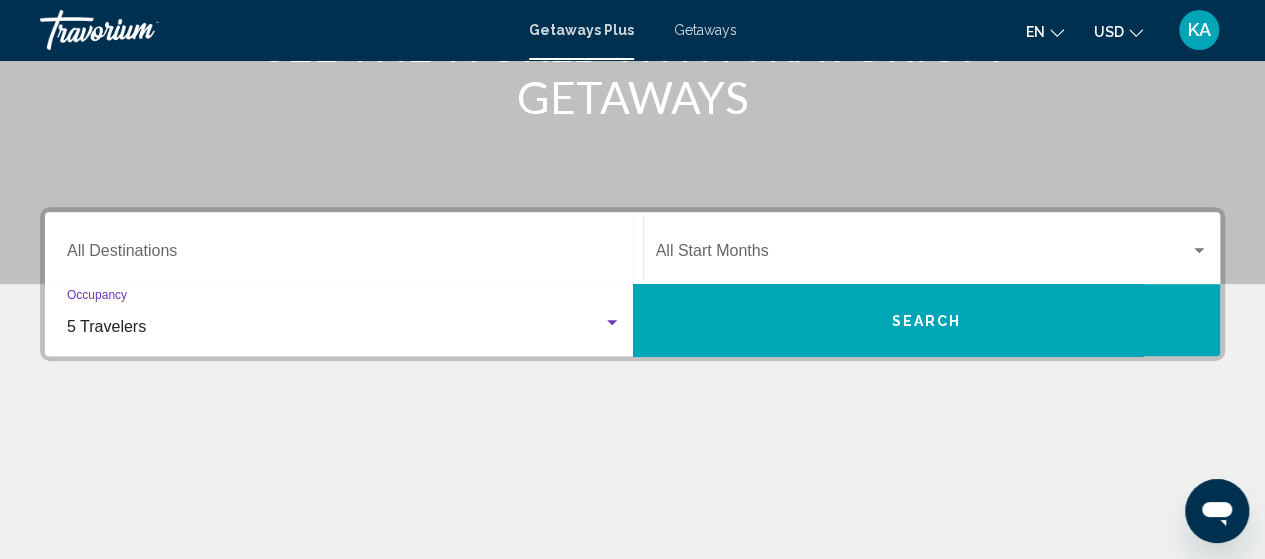 click on "Destination All Destinations" at bounding box center (344, 255) 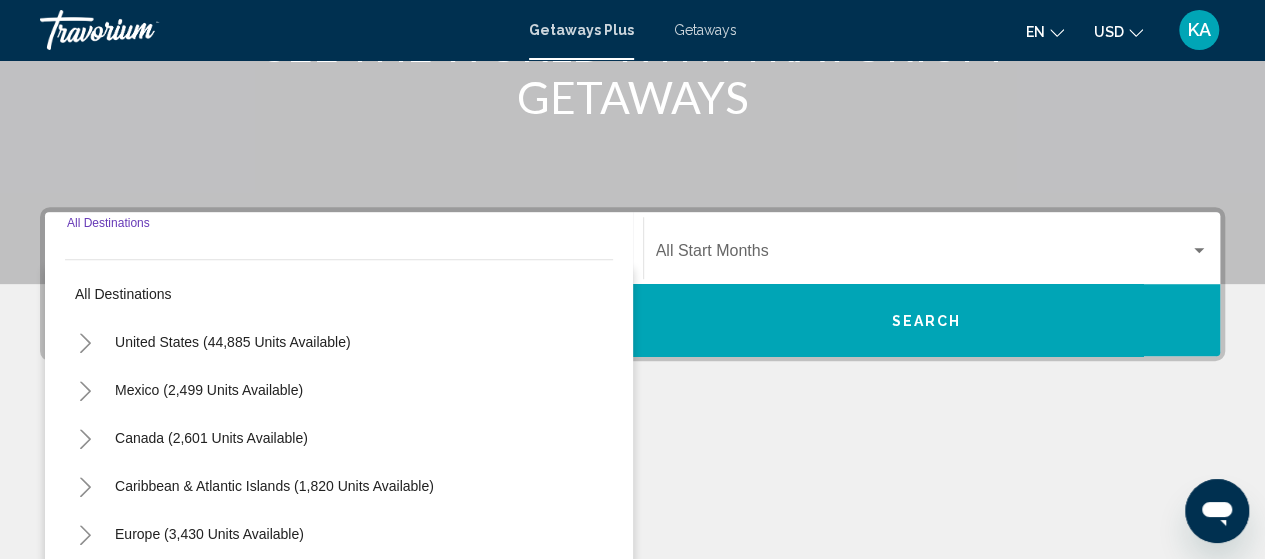 scroll, scrollTop: 458, scrollLeft: 0, axis: vertical 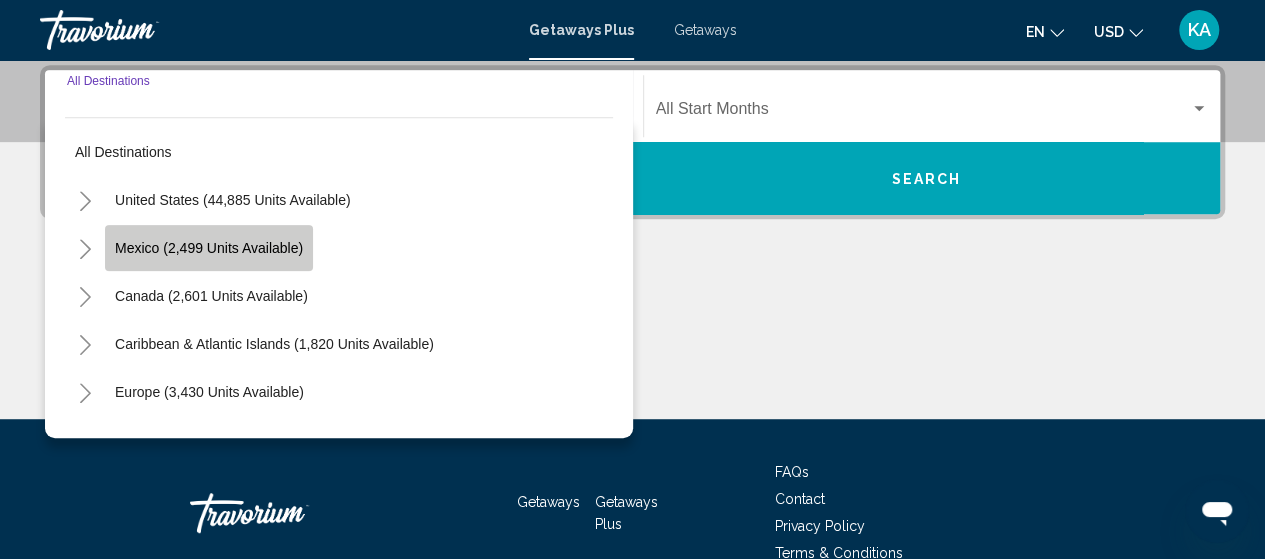 click on "Mexico (2,499 units available)" at bounding box center [211, 296] 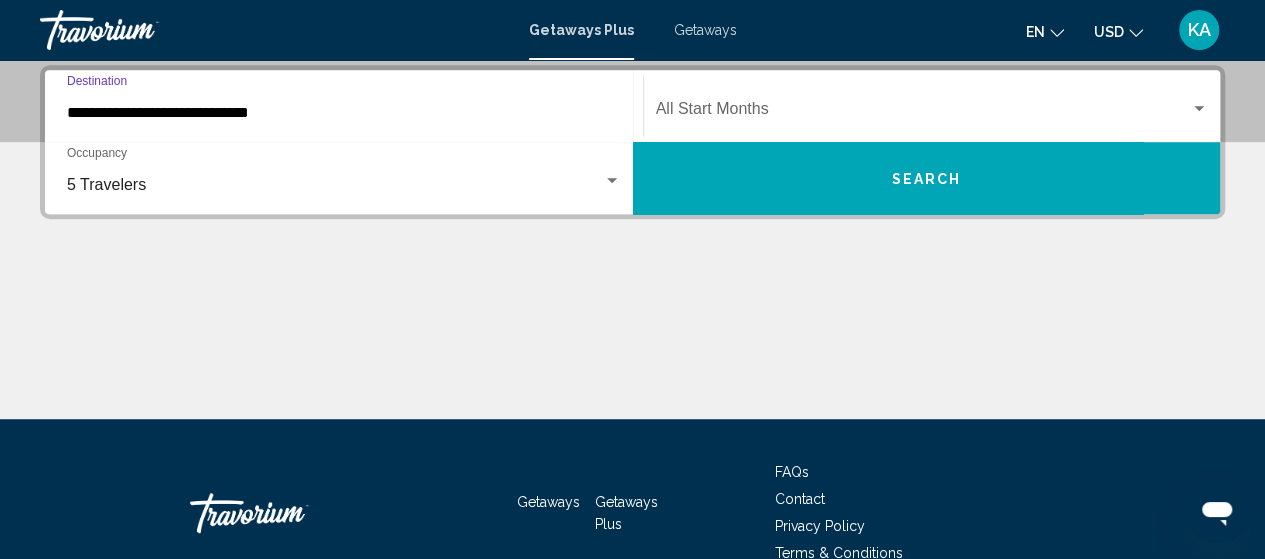 click on "**********" at bounding box center [344, 113] 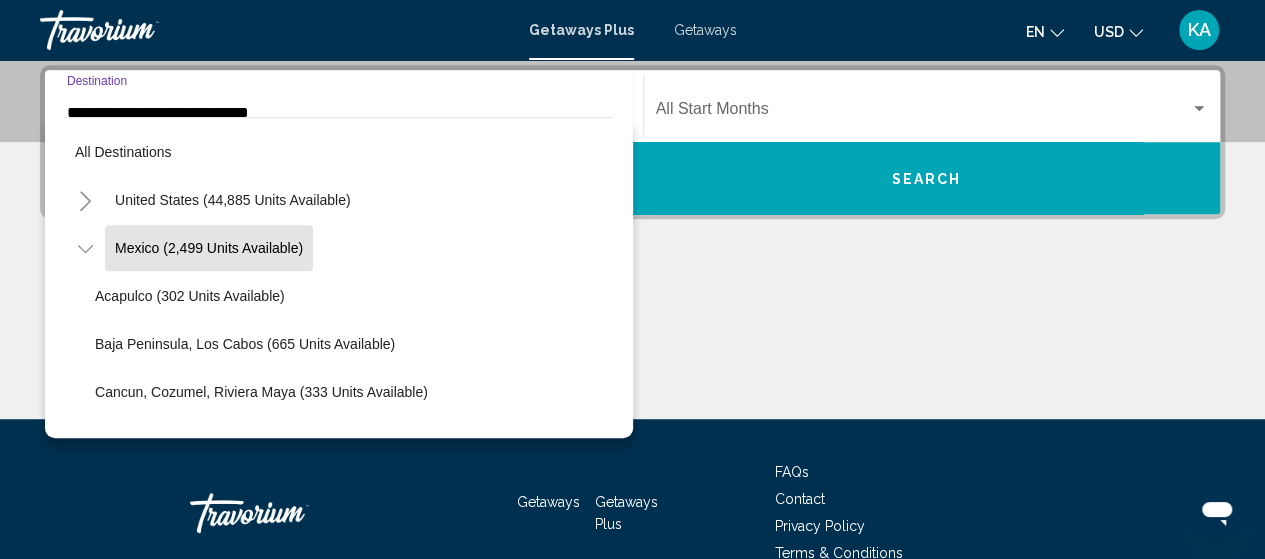 scroll, scrollTop: 426, scrollLeft: 0, axis: vertical 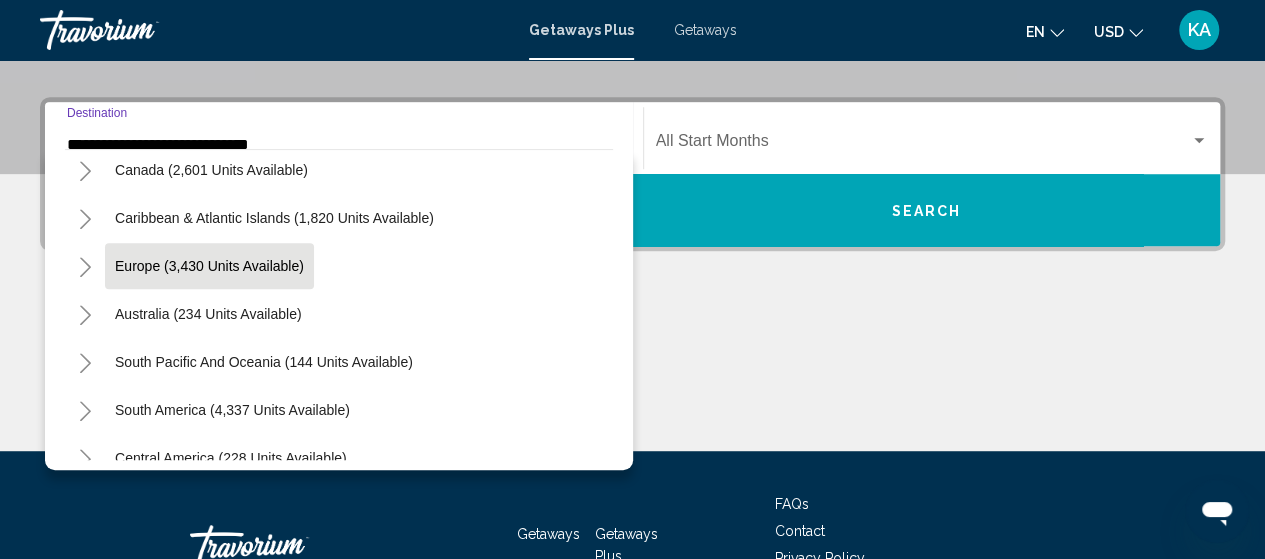click on "Europe (3,430 units available)" at bounding box center [208, 314] 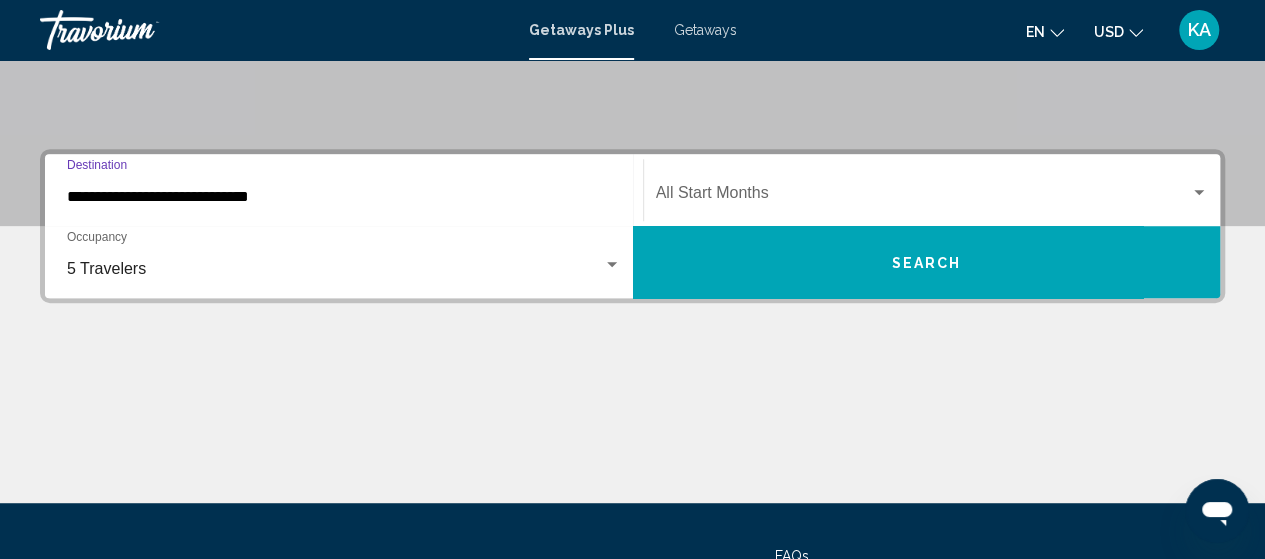 scroll, scrollTop: 348, scrollLeft: 0, axis: vertical 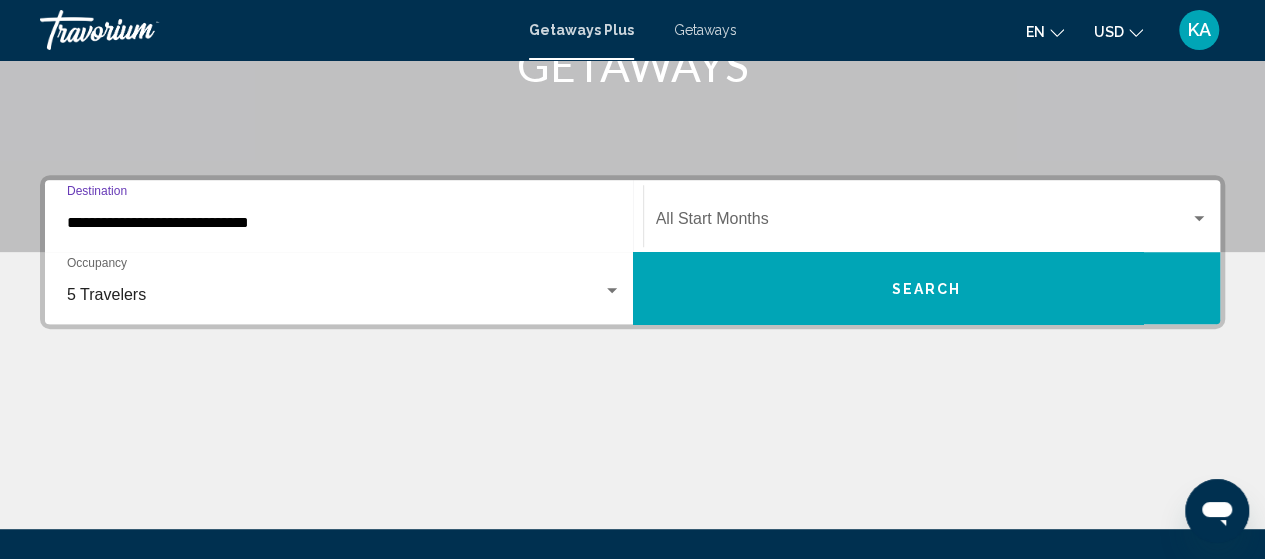 click at bounding box center (923, 223) 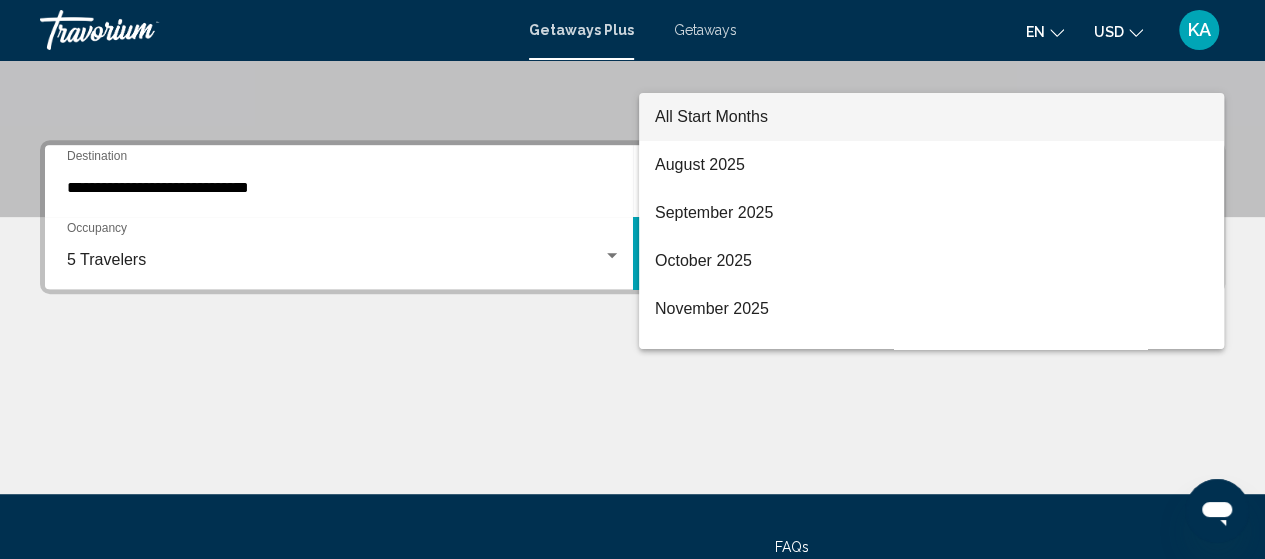 scroll, scrollTop: 458, scrollLeft: 0, axis: vertical 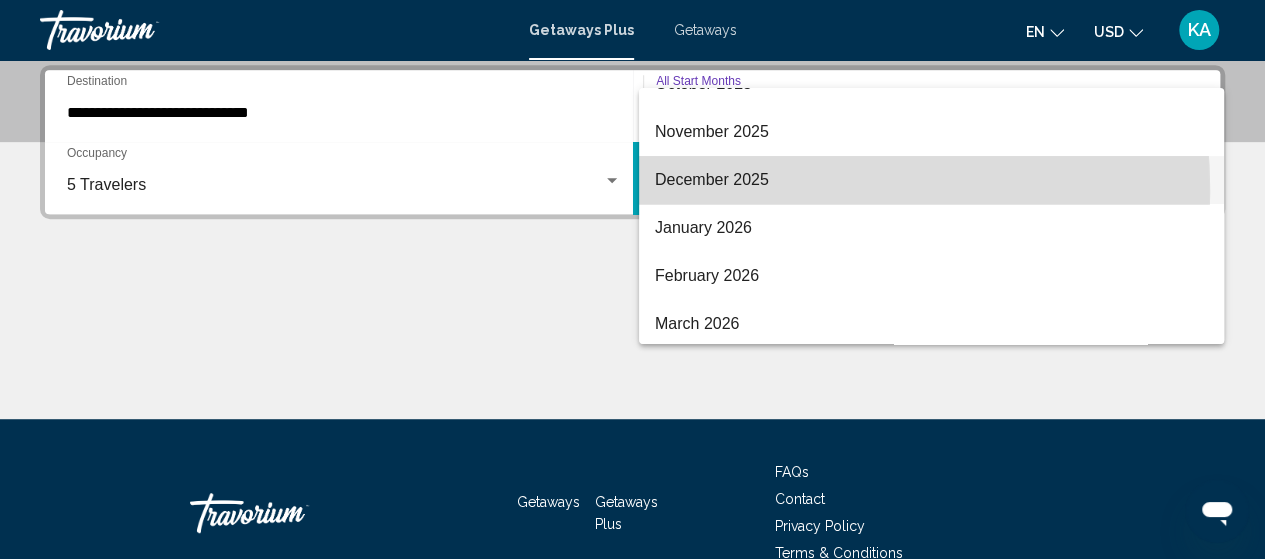 click on "December 2025" at bounding box center (931, 180) 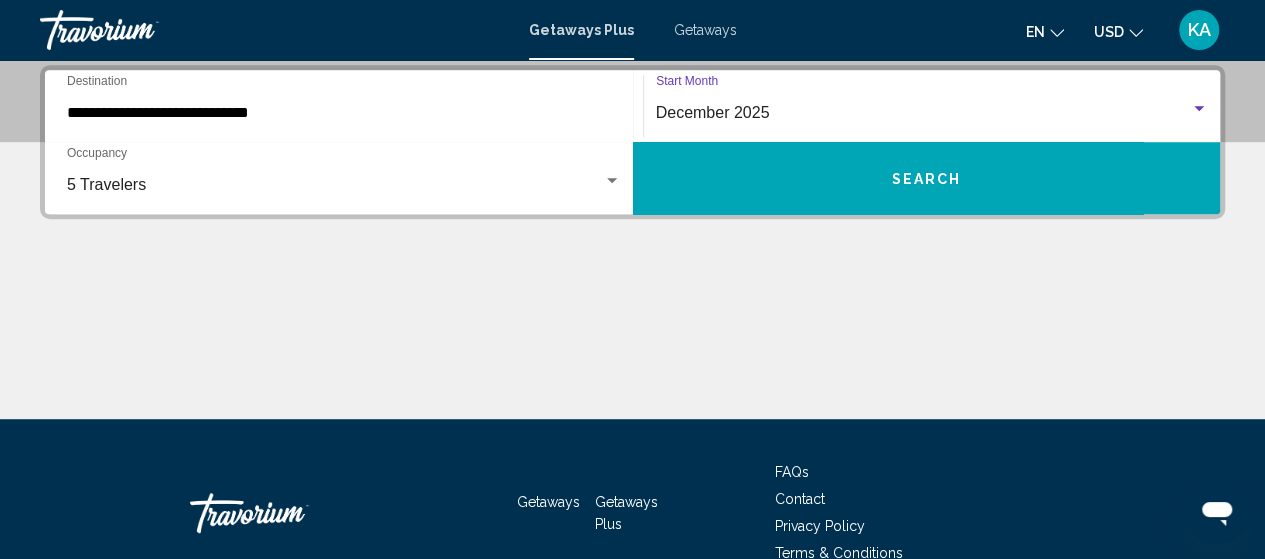 click at bounding box center (1199, 108) 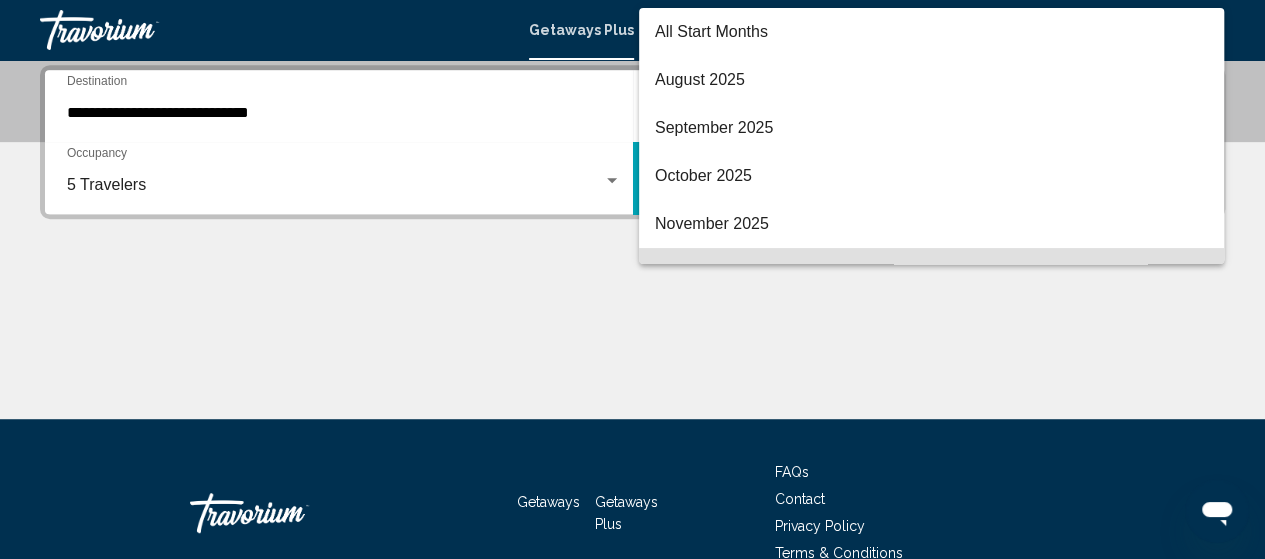 scroll, scrollTop: 160, scrollLeft: 0, axis: vertical 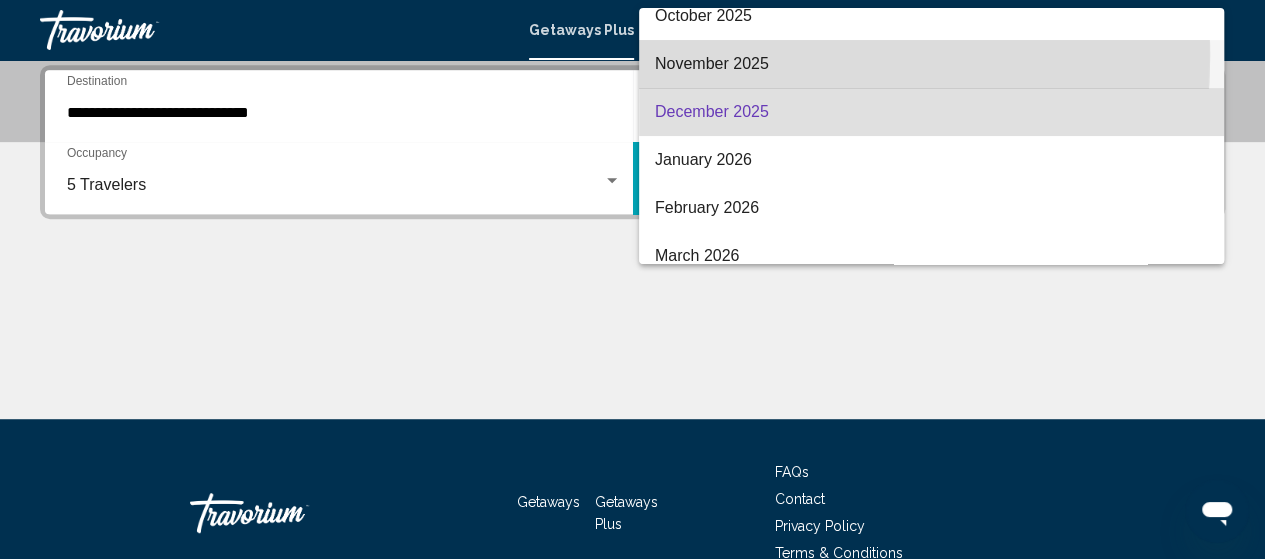 click on "November 2025" at bounding box center (931, 64) 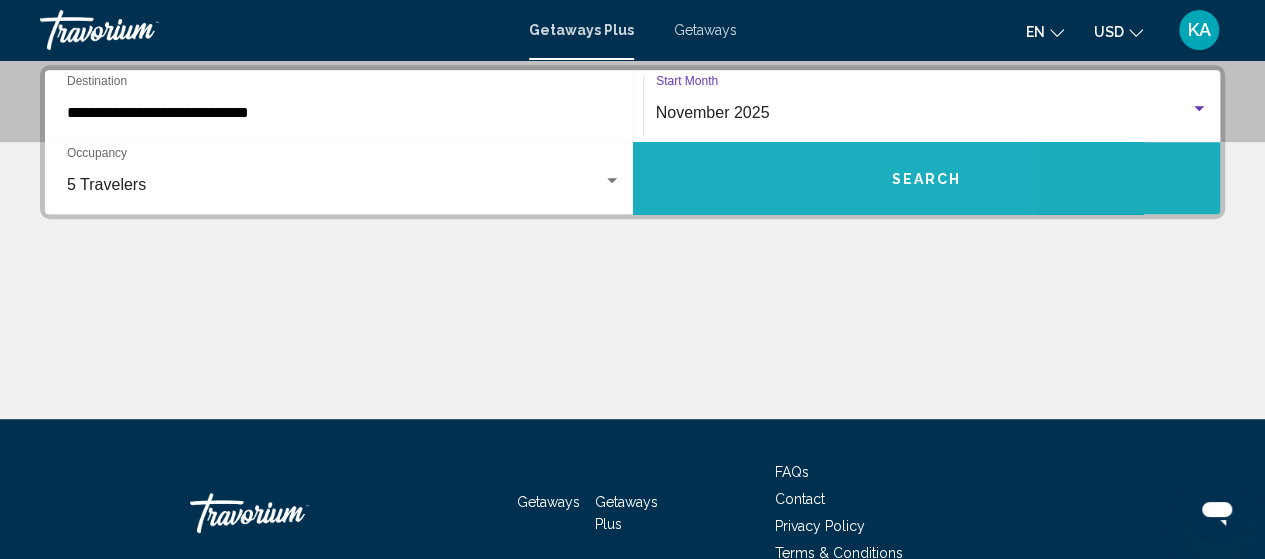 click on "Search" at bounding box center (927, 178) 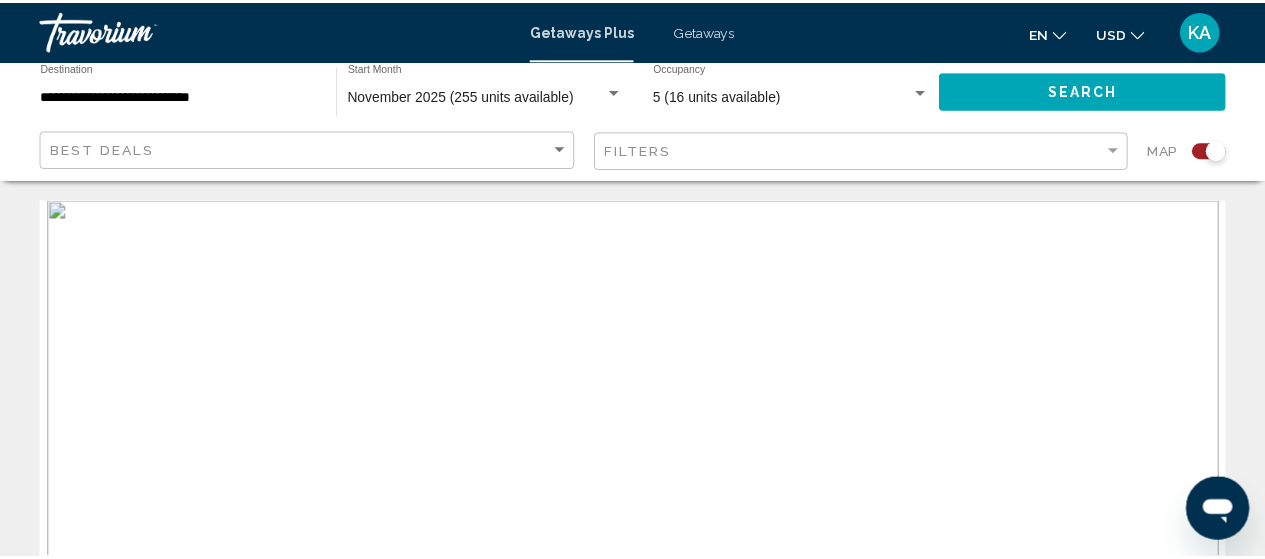 scroll, scrollTop: 6, scrollLeft: 0, axis: vertical 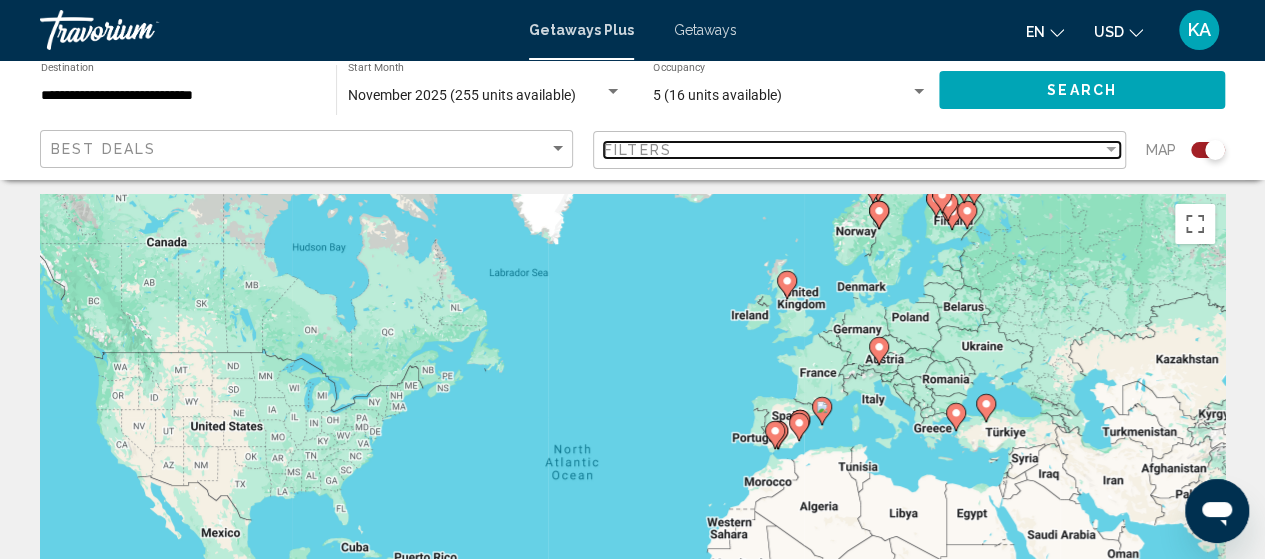click at bounding box center (1111, 149) 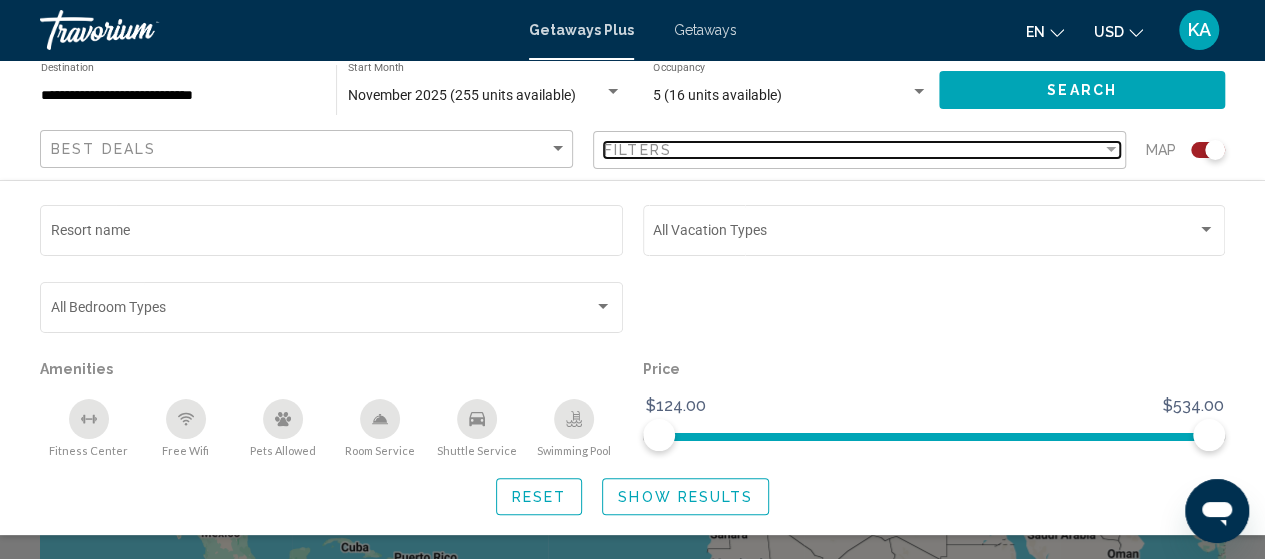click on "Filters" at bounding box center (853, 150) 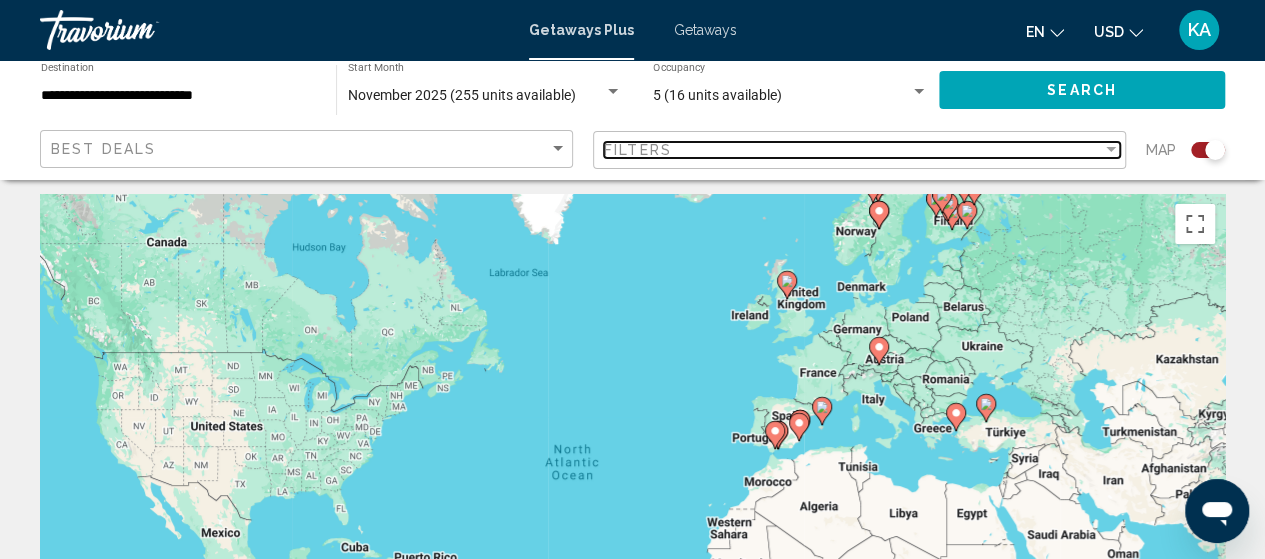 click at bounding box center (1111, 150) 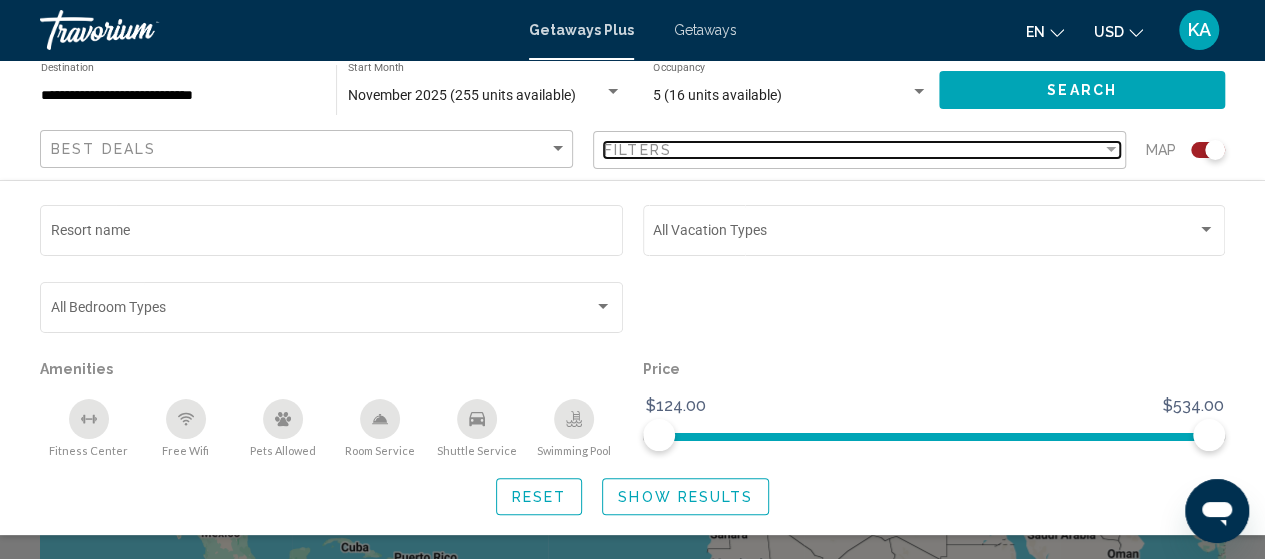 click on "Filters" at bounding box center (853, 150) 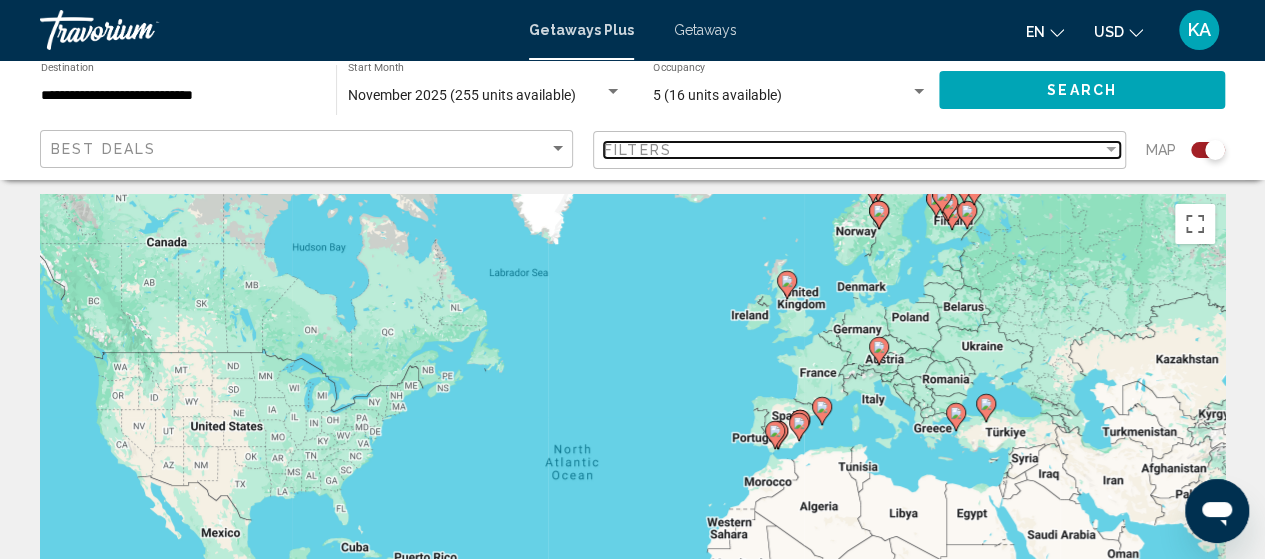 click on "Filters" at bounding box center [853, 150] 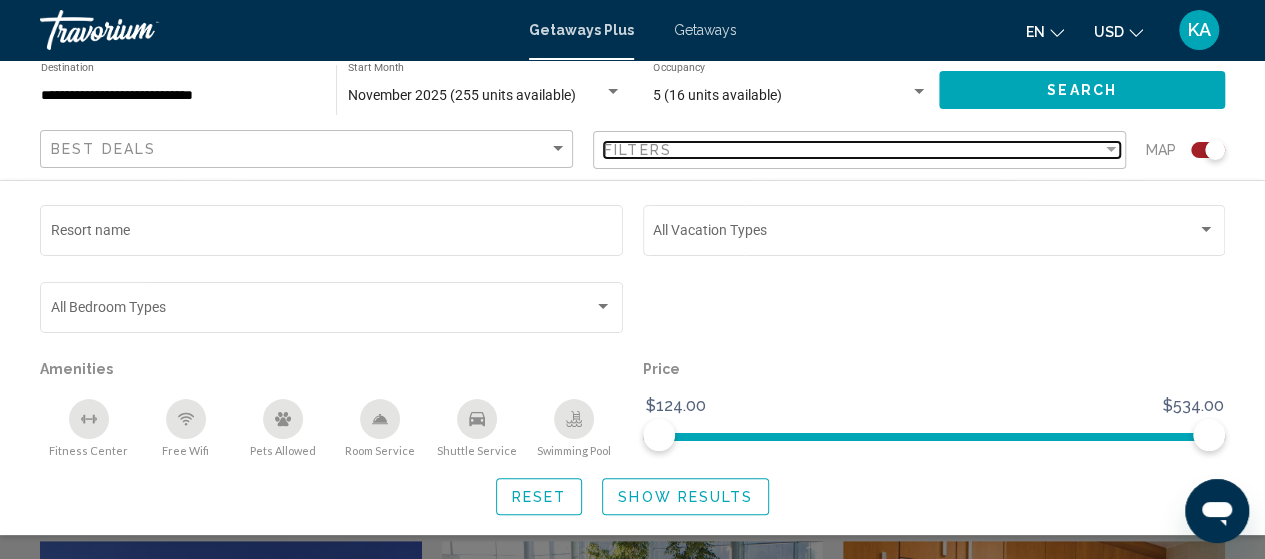 scroll, scrollTop: 348, scrollLeft: 0, axis: vertical 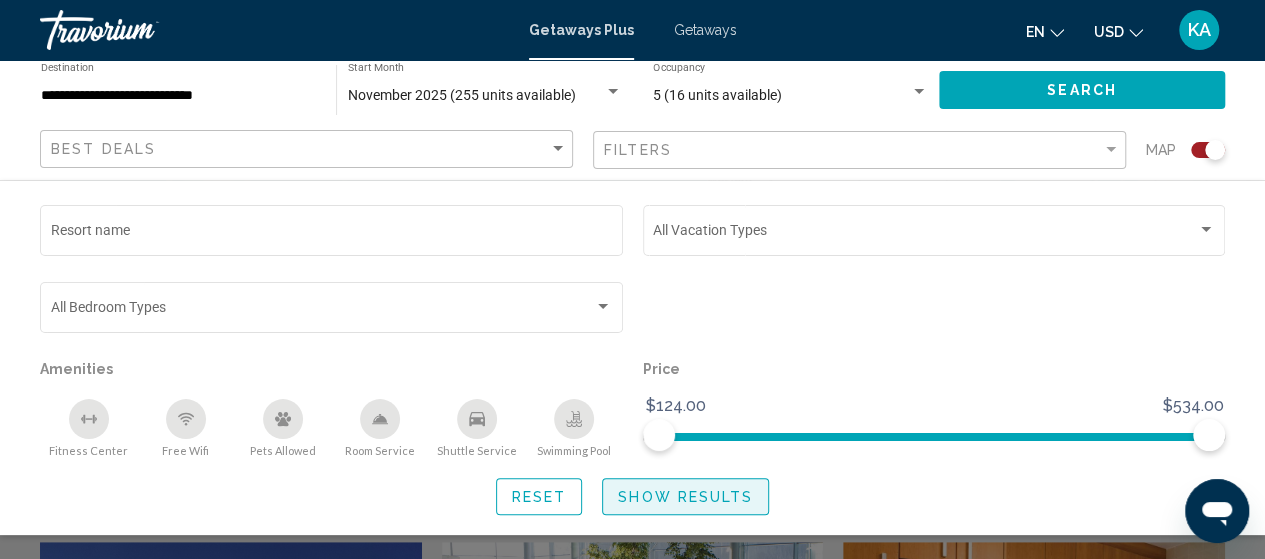 click on "Show Results" 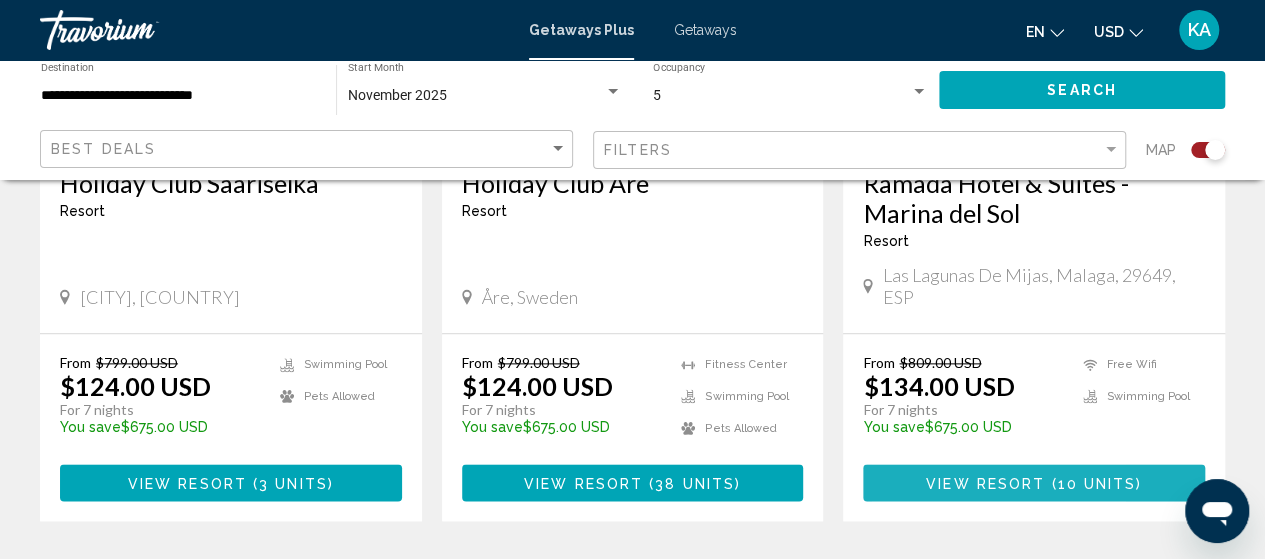 scroll, scrollTop: 1059, scrollLeft: 0, axis: vertical 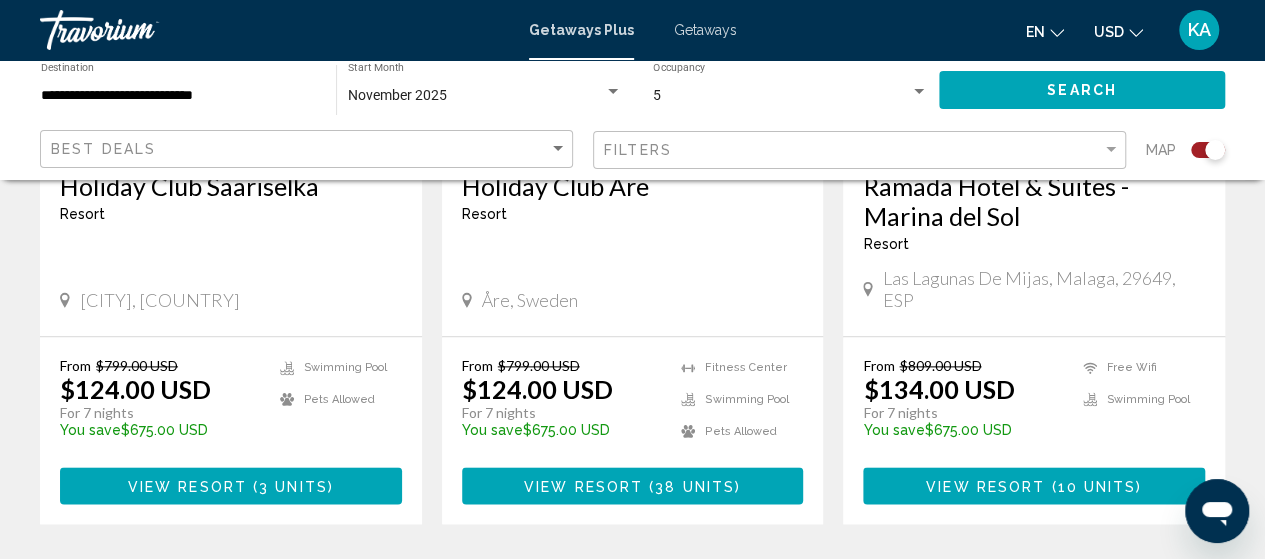 click on "View Resort" at bounding box center (985, 486) 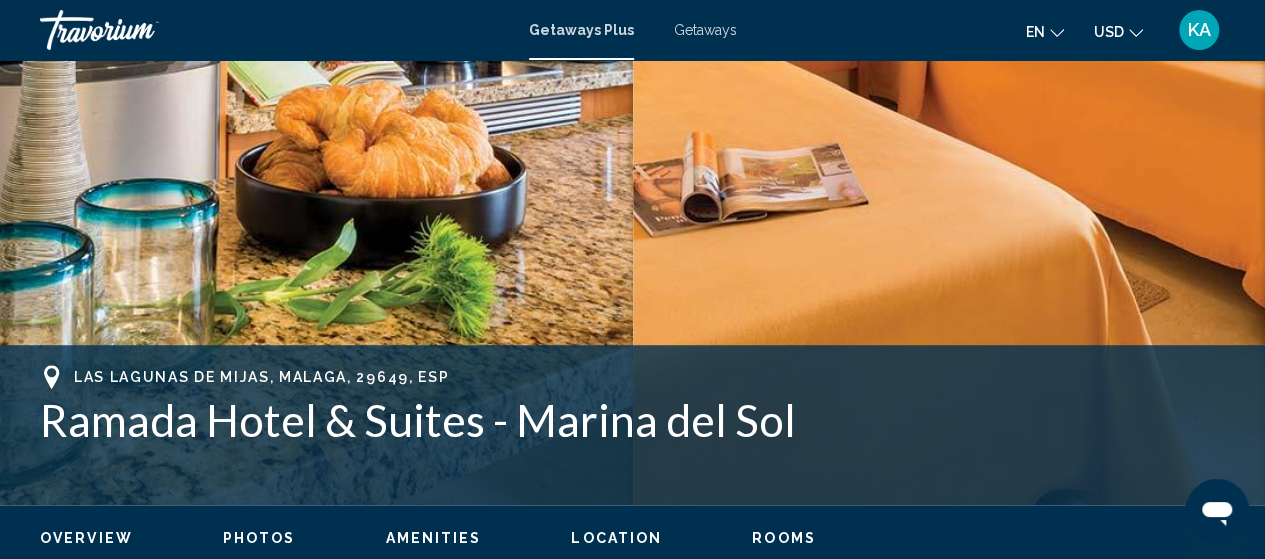 scroll, scrollTop: 0, scrollLeft: 0, axis: both 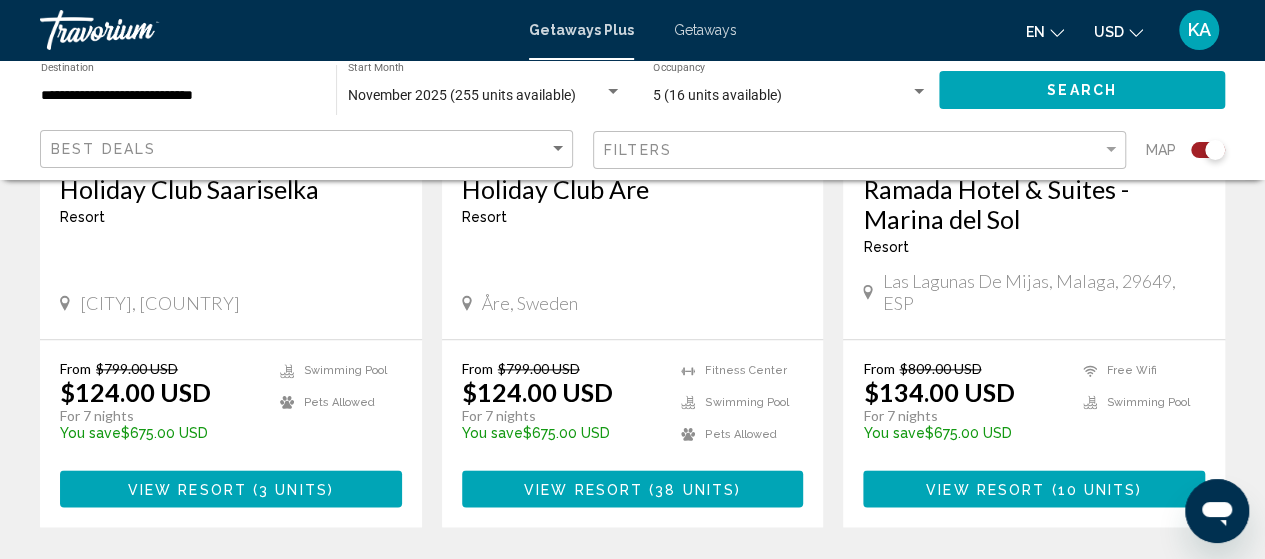click on "View Resort    ( 10 units )" at bounding box center [1034, 488] 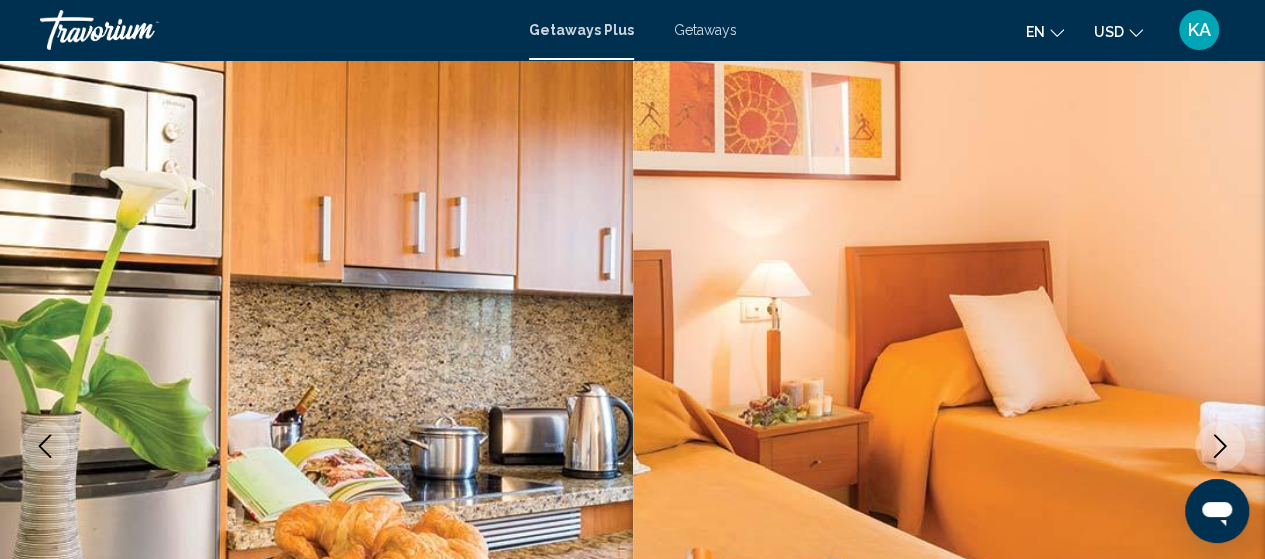 scroll, scrollTop: 0, scrollLeft: 0, axis: both 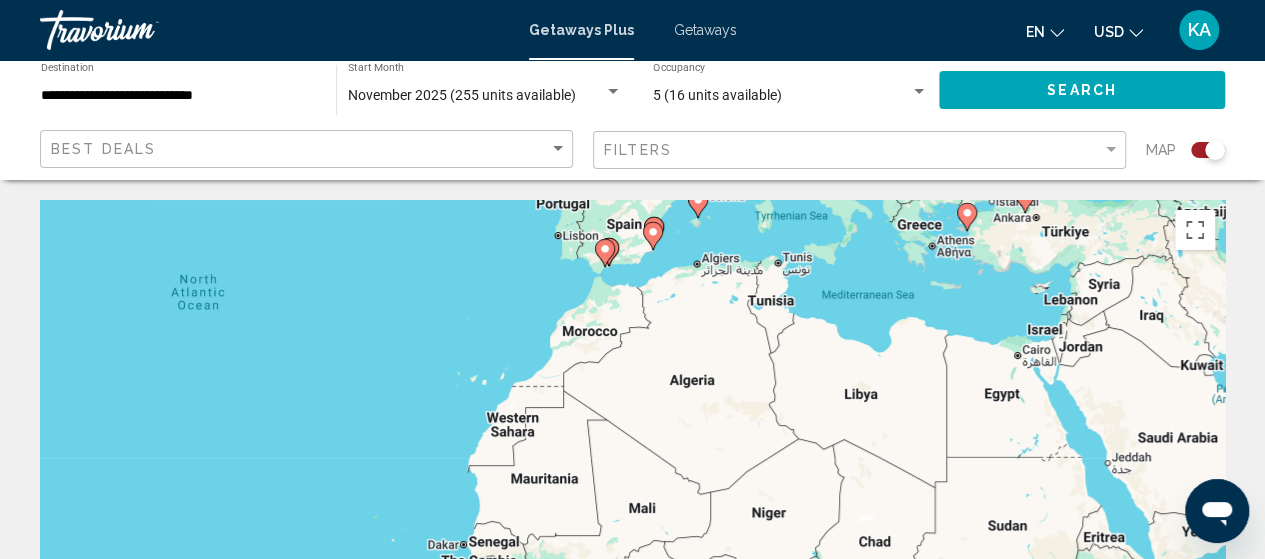 click on "To activate drag with keyboard, press Alt + Enter. Once in keyboard drag state, use the arrow keys to move the marker. To complete the drag, press the Enter key. To cancel, press Escape." at bounding box center (632, 500) 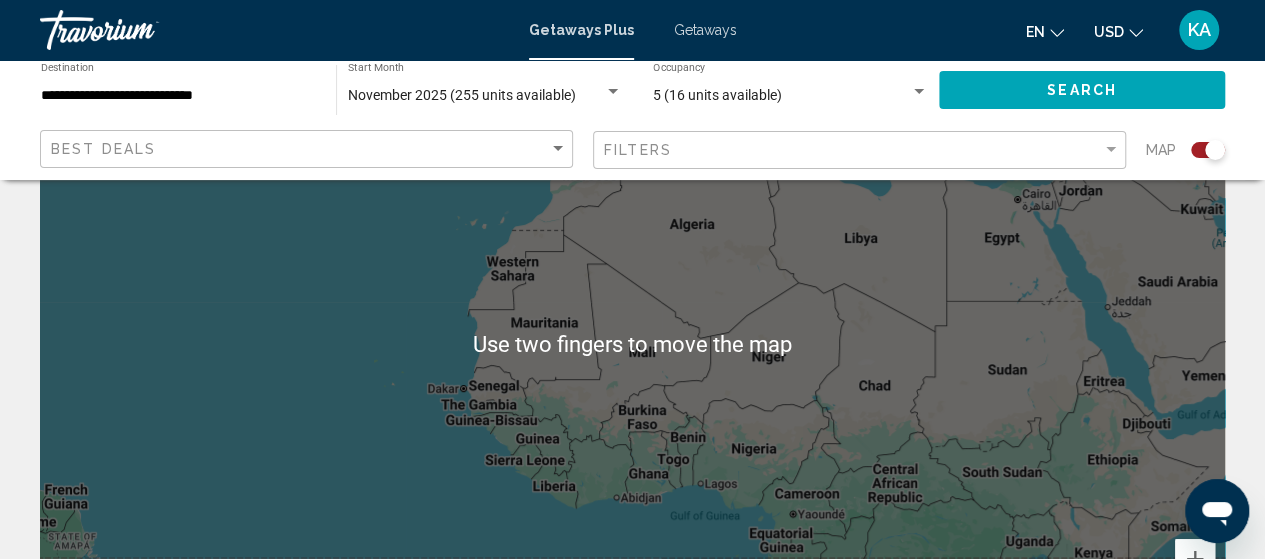scroll, scrollTop: 0, scrollLeft: 0, axis: both 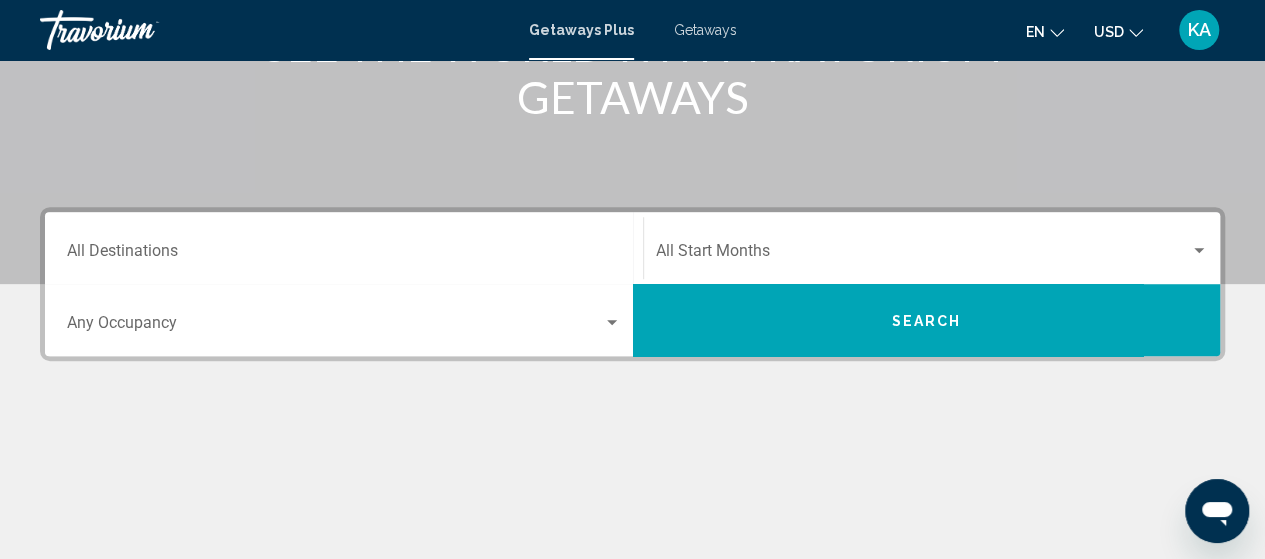 click on "Search" at bounding box center [927, 320] 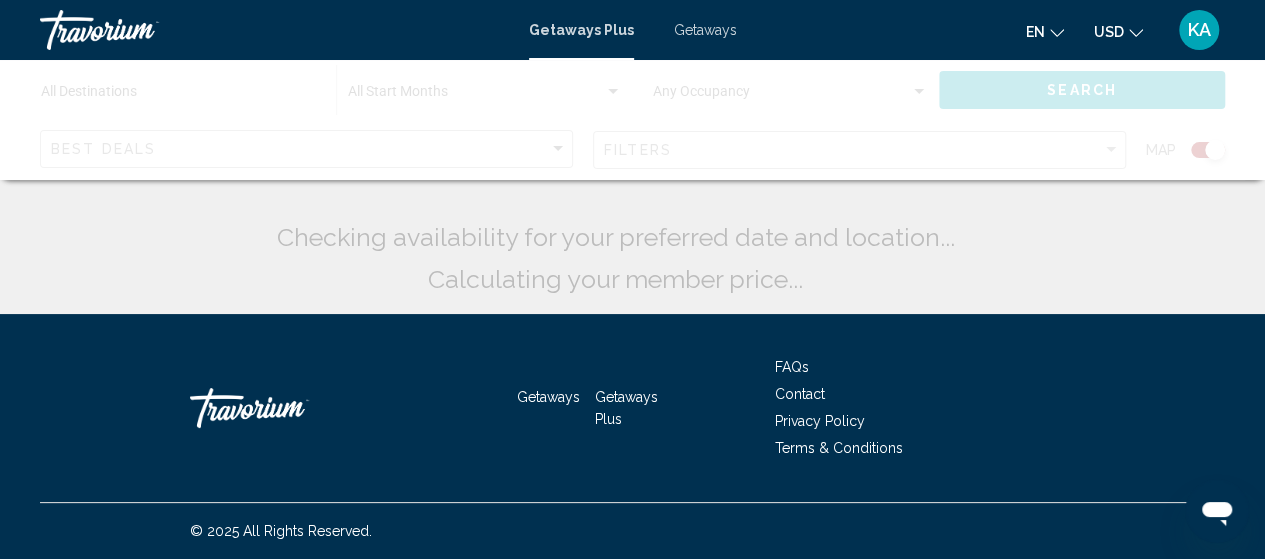 scroll, scrollTop: 0, scrollLeft: 0, axis: both 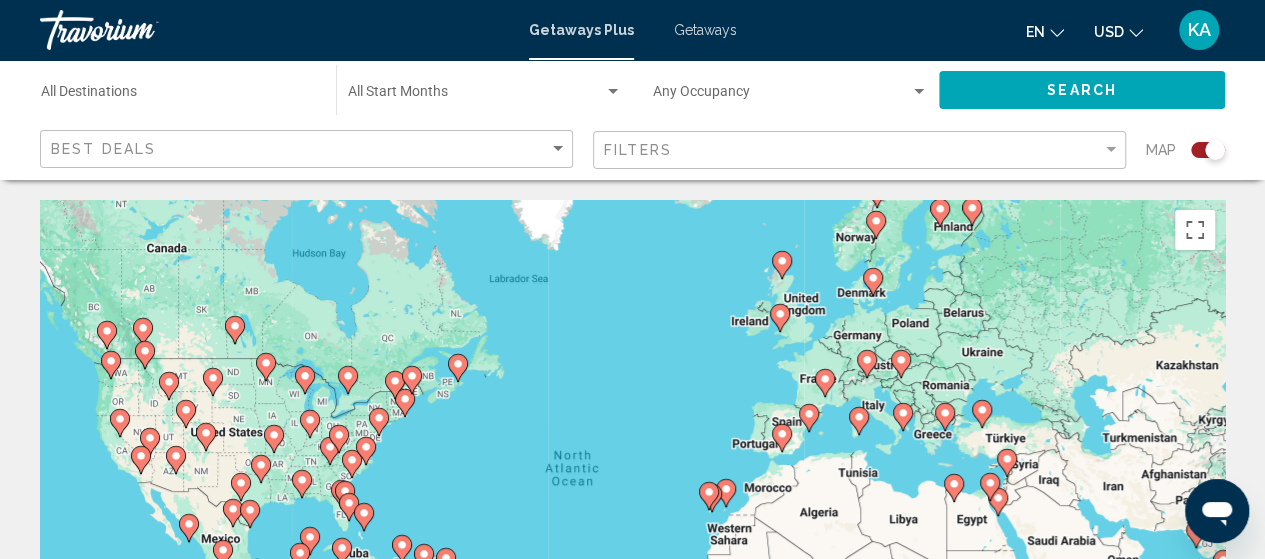 click on "Getaways Plus" at bounding box center (581, 30) 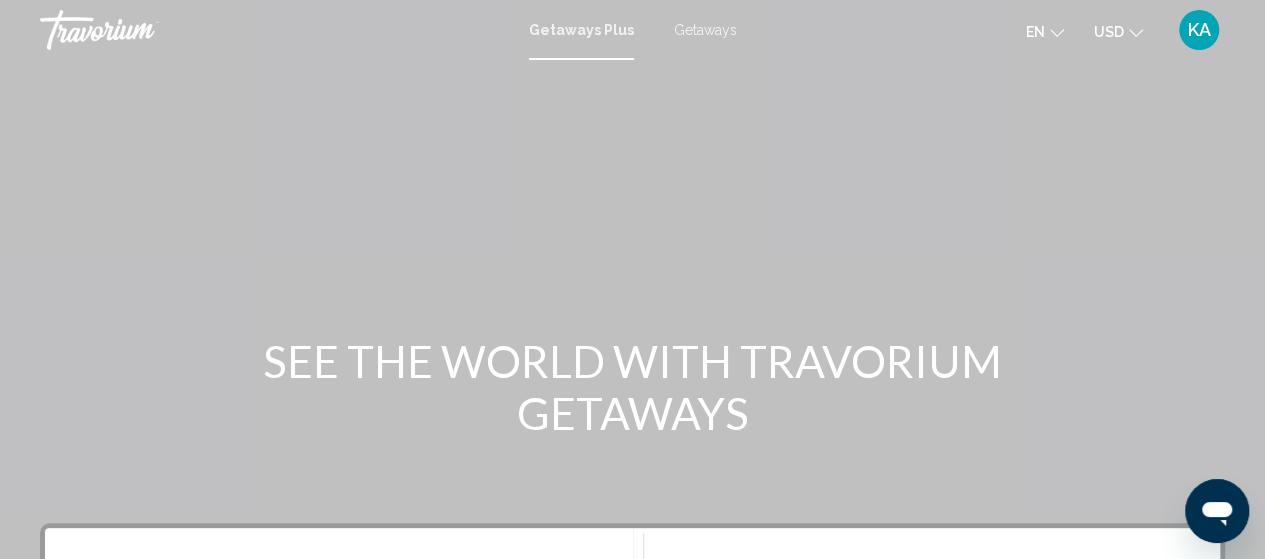 click on "Getaways" at bounding box center [705, 30] 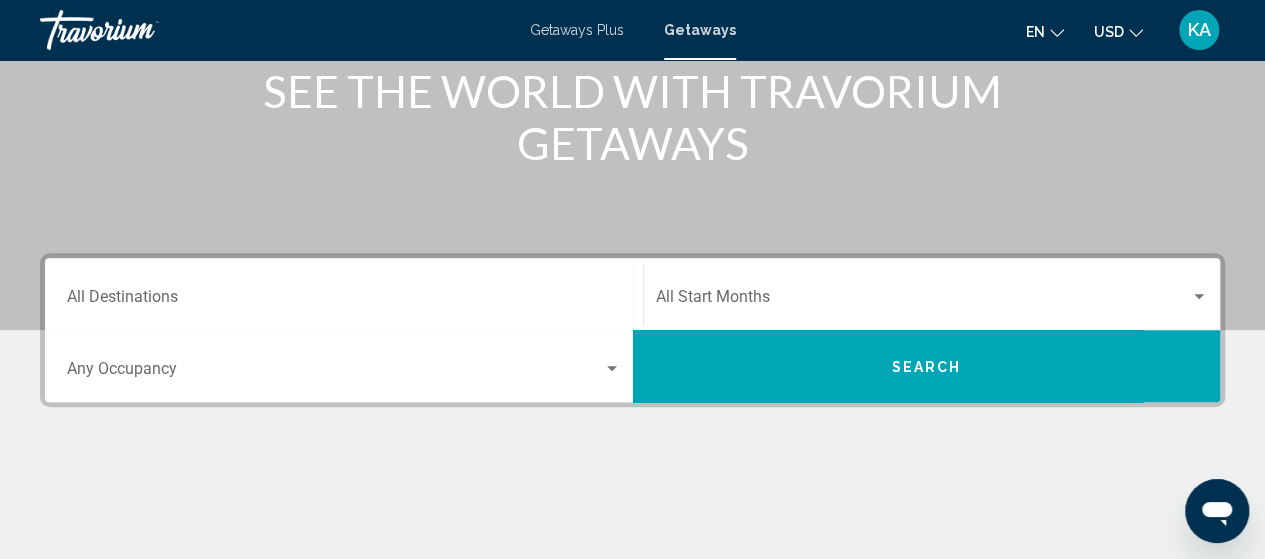 scroll, scrollTop: 270, scrollLeft: 0, axis: vertical 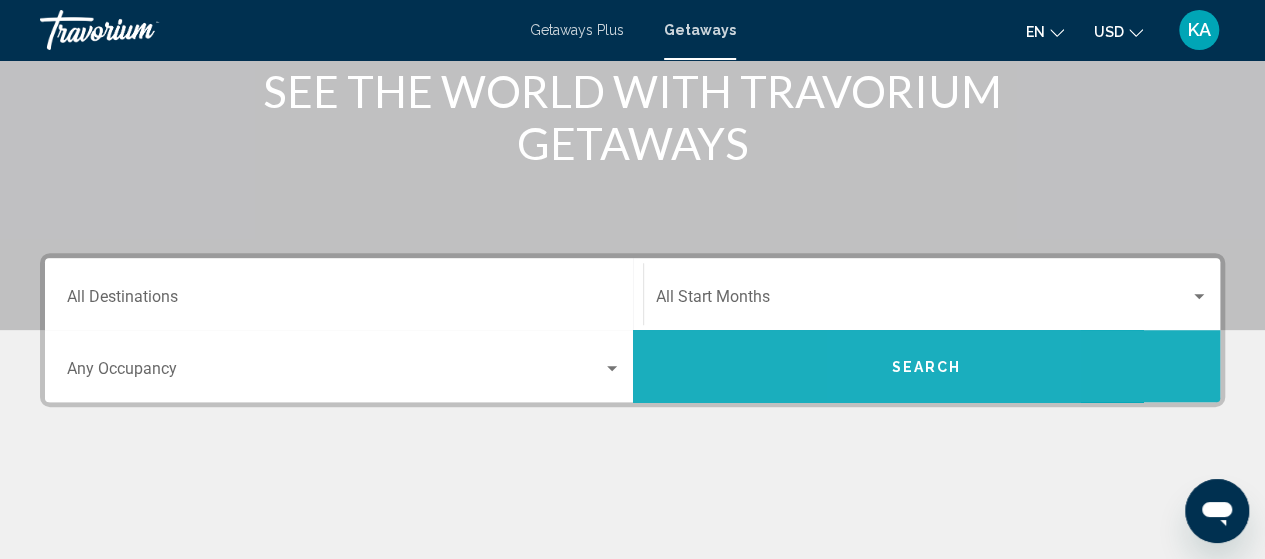 click on "Search" at bounding box center [927, 366] 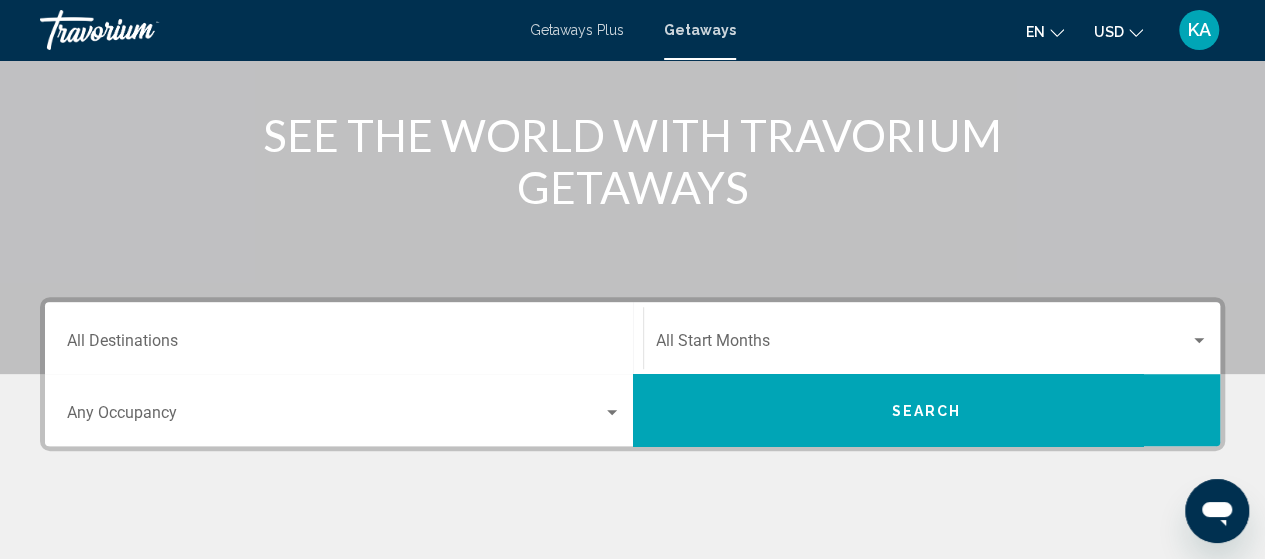 click on "Destination All Destinations" at bounding box center (344, 345) 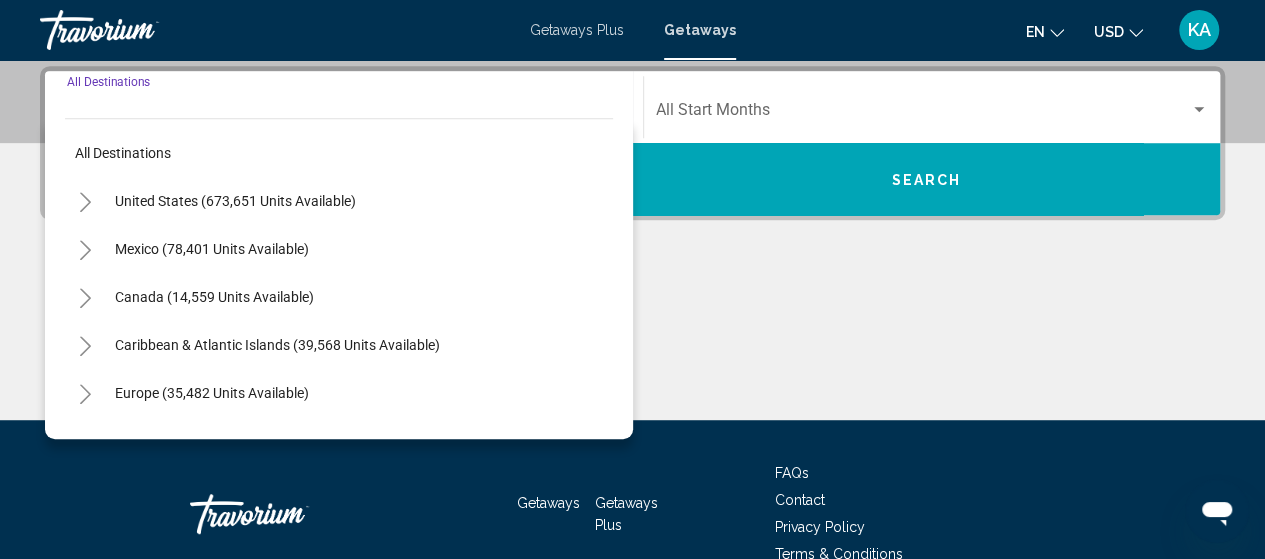 scroll, scrollTop: 458, scrollLeft: 0, axis: vertical 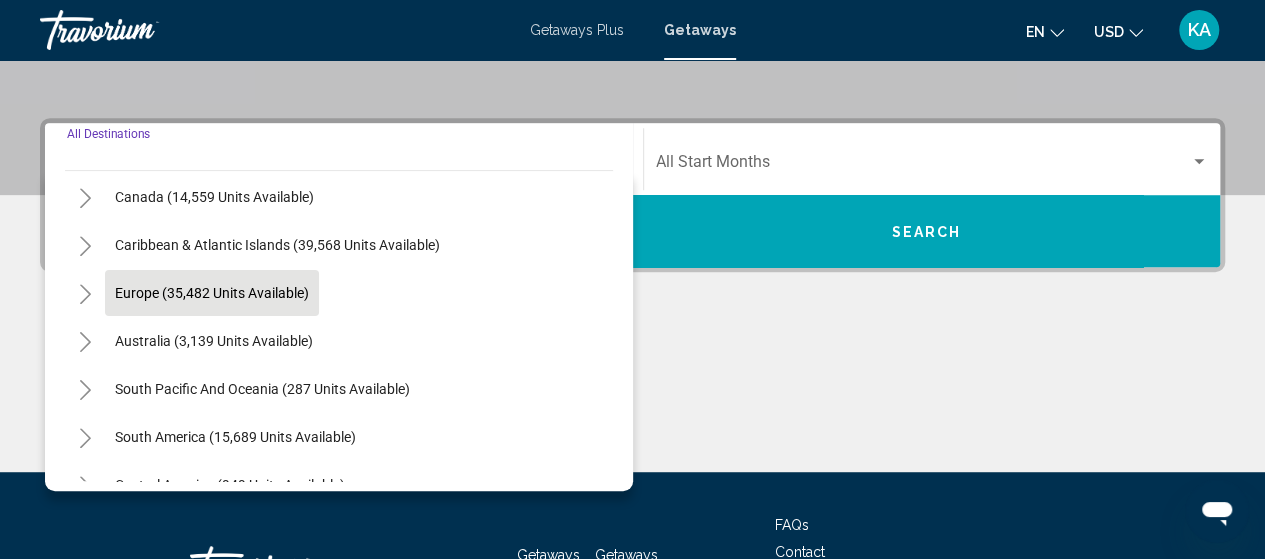 click on "Europe (35,482 units available)" at bounding box center (214, 341) 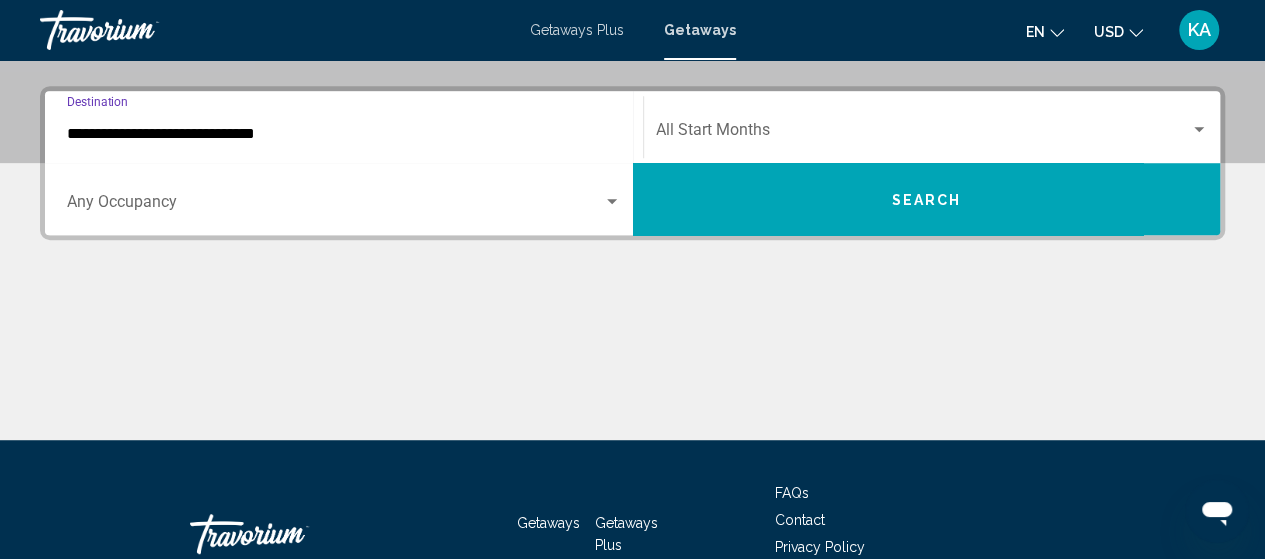 scroll, scrollTop: 458, scrollLeft: 0, axis: vertical 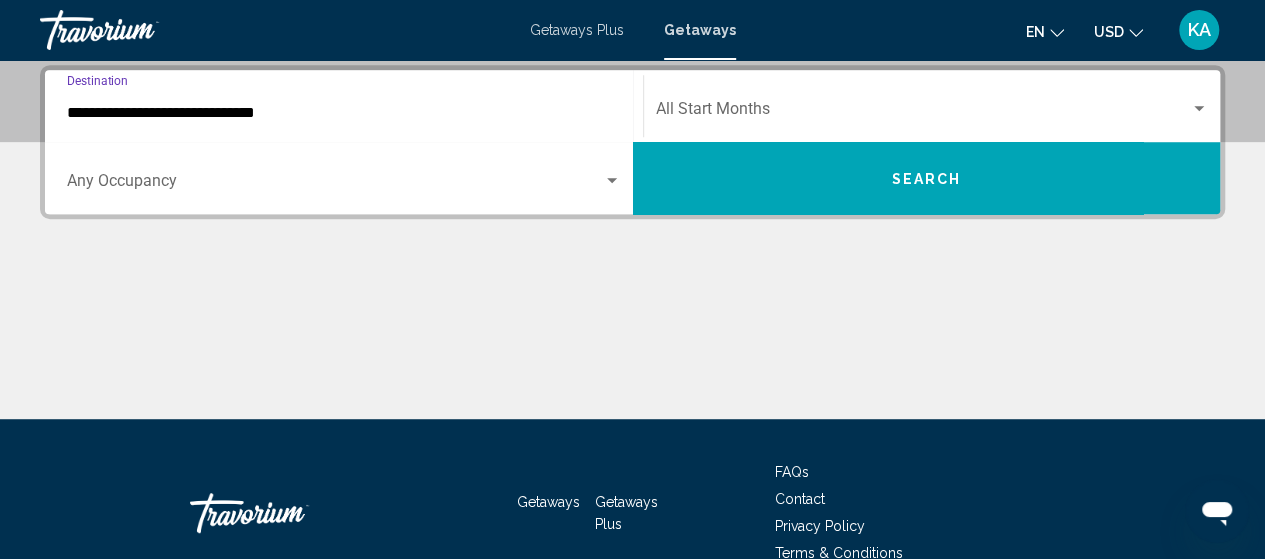 click on "Search" at bounding box center [926, 179] 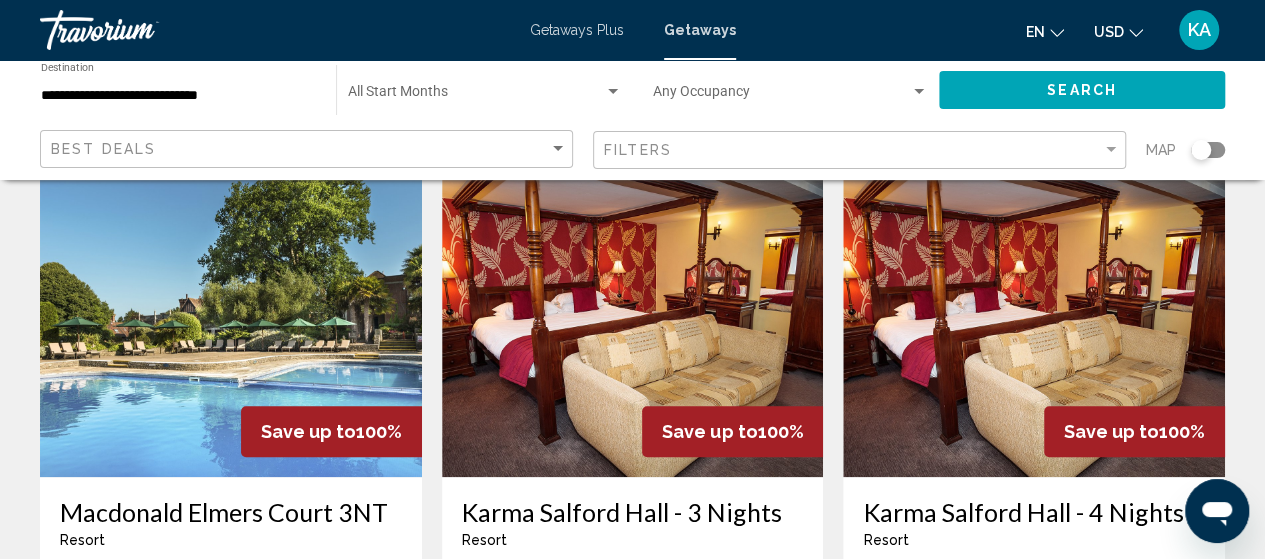 scroll, scrollTop: 819, scrollLeft: 0, axis: vertical 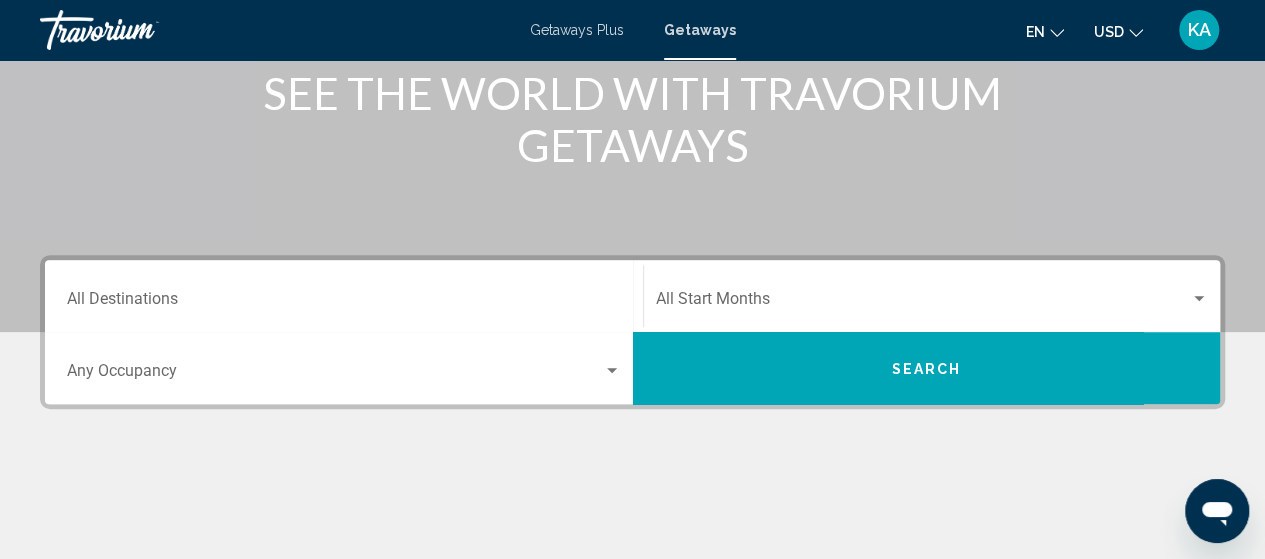 click on "Destination All Destinations" at bounding box center (344, 303) 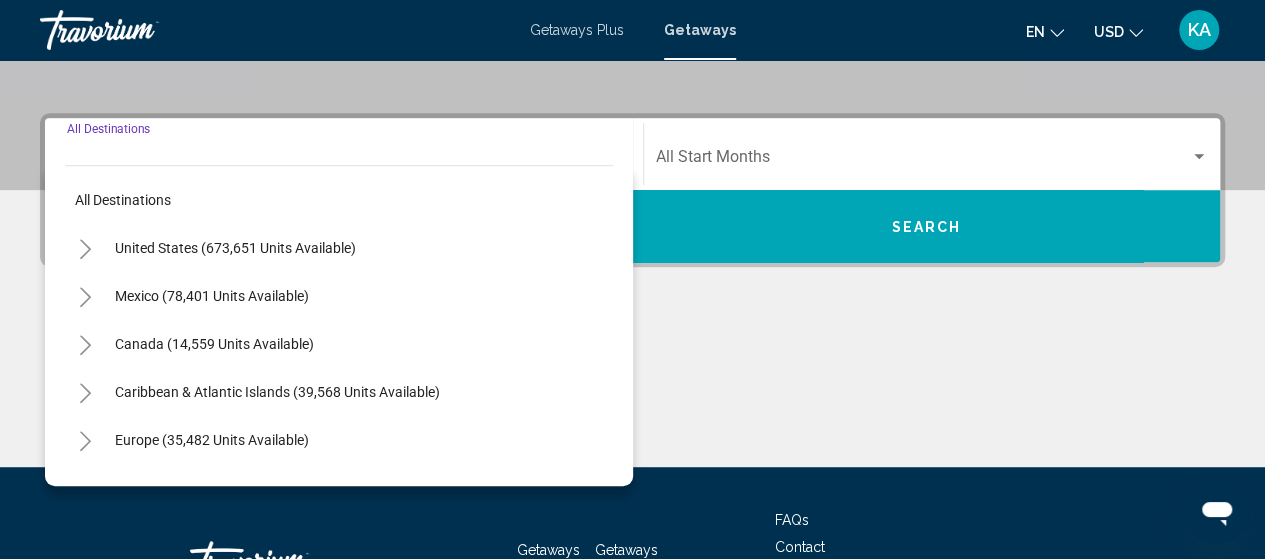 scroll, scrollTop: 458, scrollLeft: 0, axis: vertical 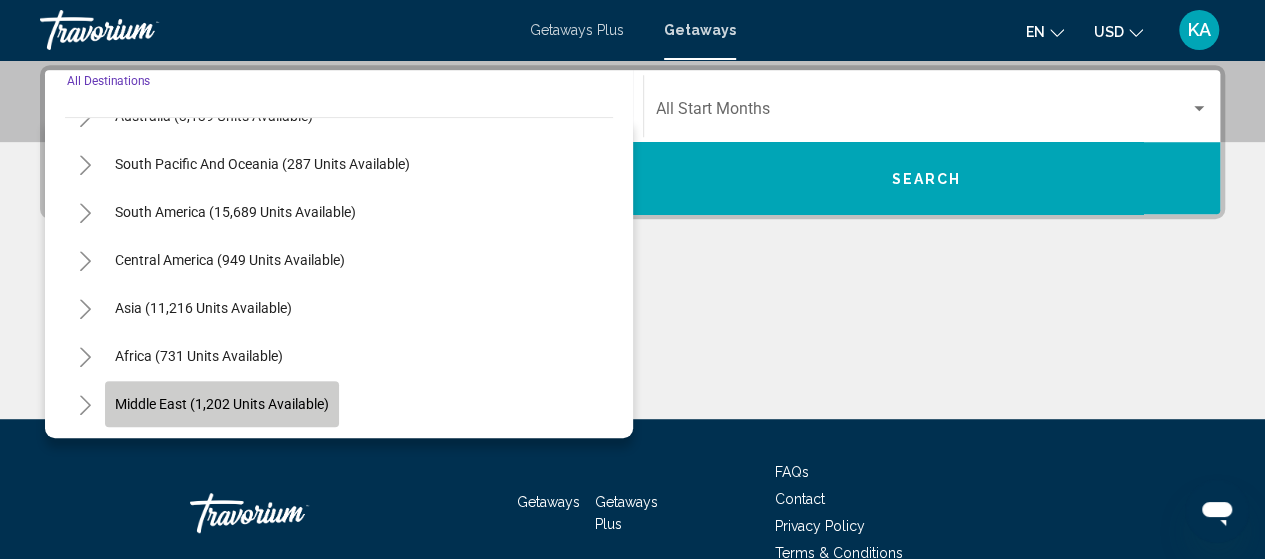 click on "Middle East (1,202 units available)" 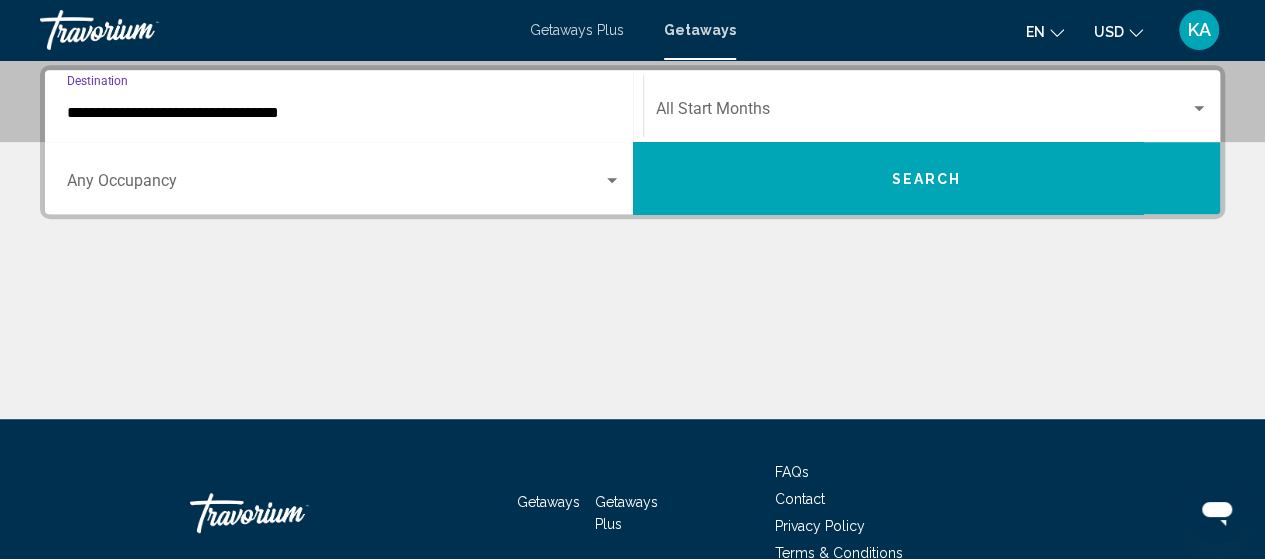click on "Search" at bounding box center [927, 178] 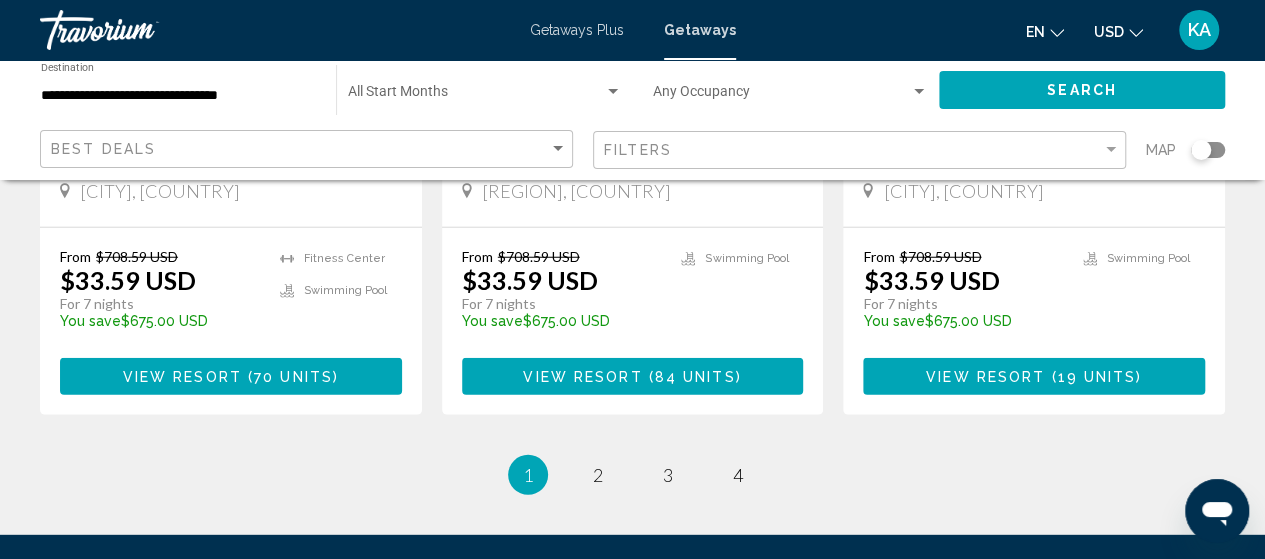 scroll, scrollTop: 2538, scrollLeft: 0, axis: vertical 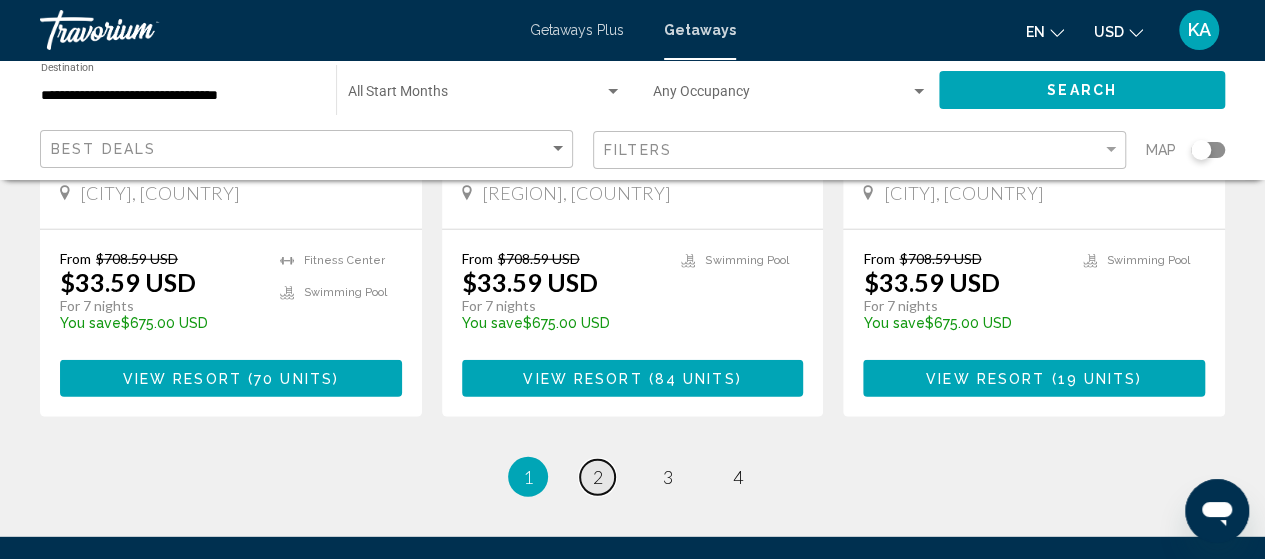 click on "page  2" at bounding box center (597, 477) 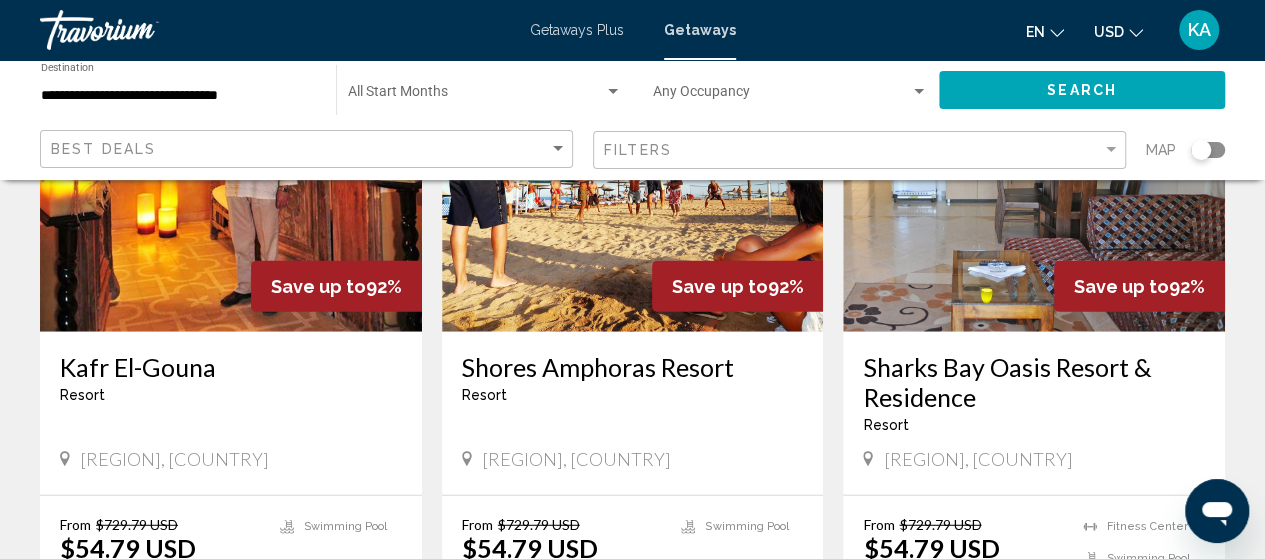 scroll, scrollTop: 2848, scrollLeft: 0, axis: vertical 